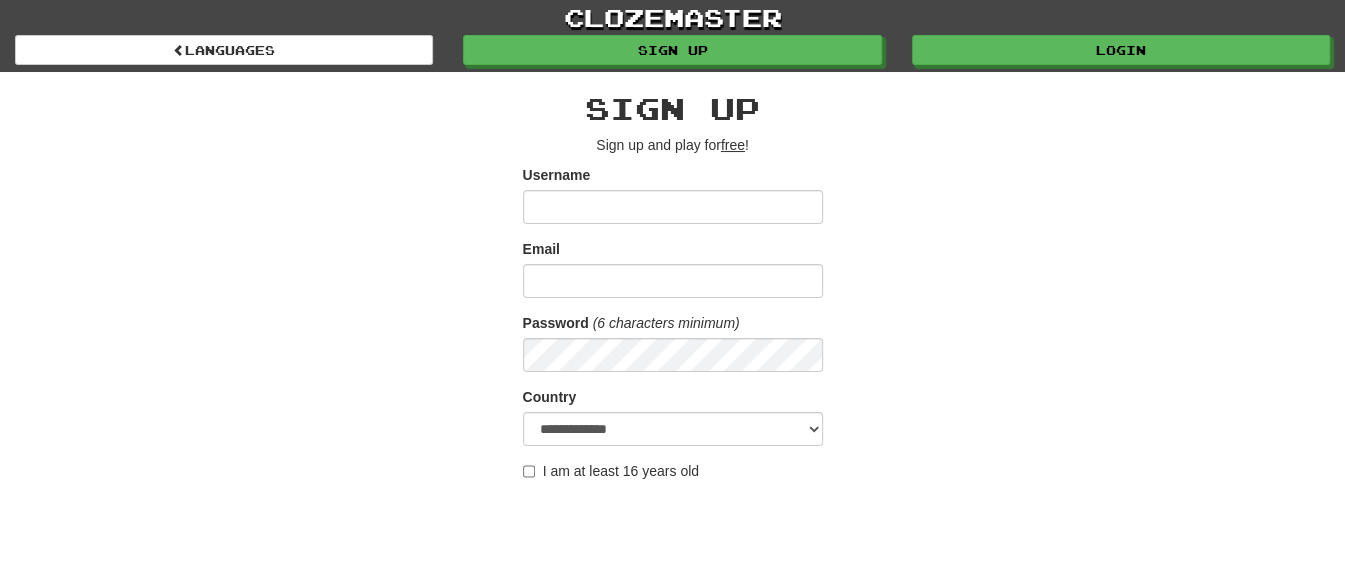scroll, scrollTop: 250, scrollLeft: 0, axis: vertical 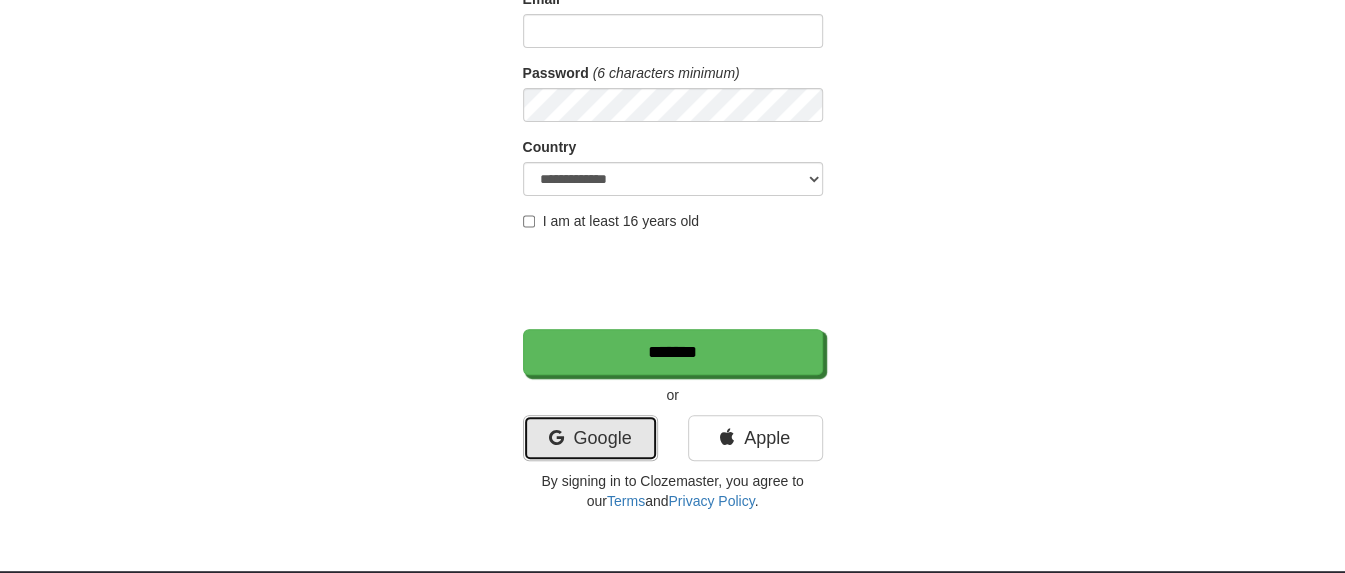 click on "Google" at bounding box center (590, 438) 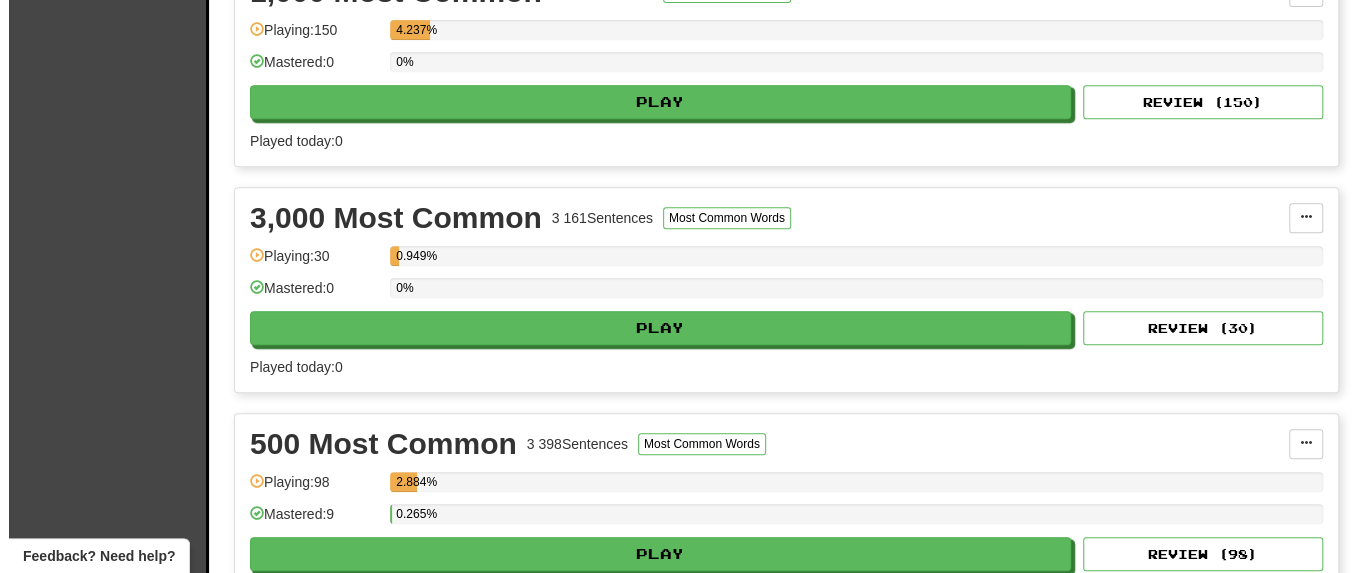 scroll, scrollTop: 1000, scrollLeft: 0, axis: vertical 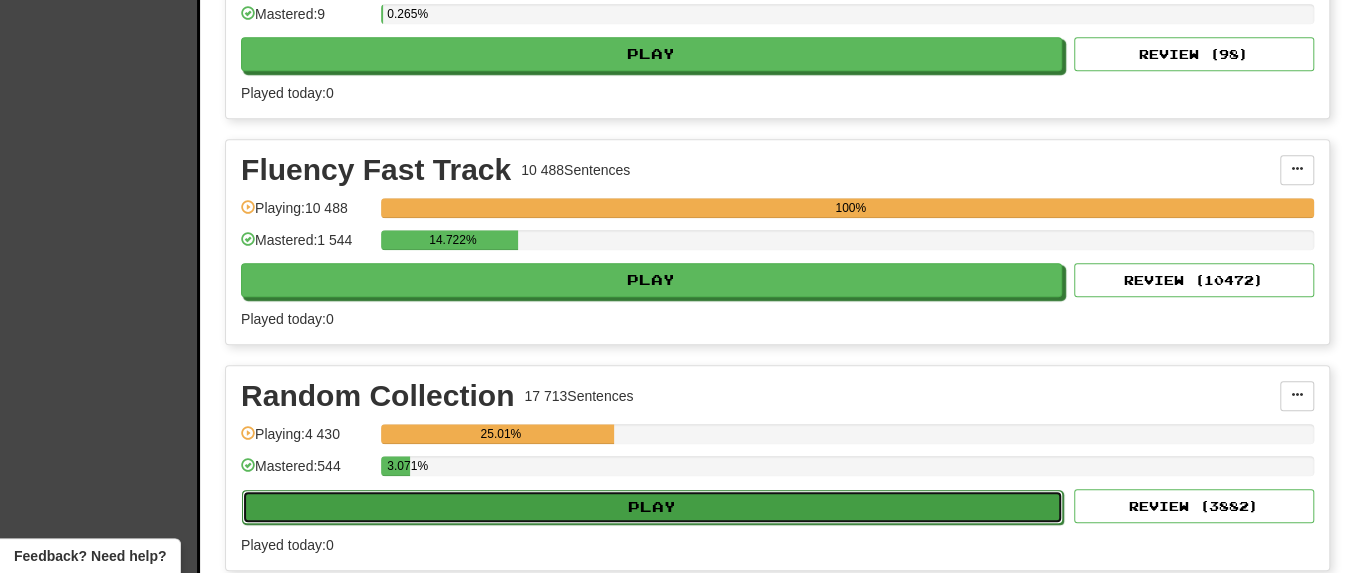 click on "Play" at bounding box center [652, 507] 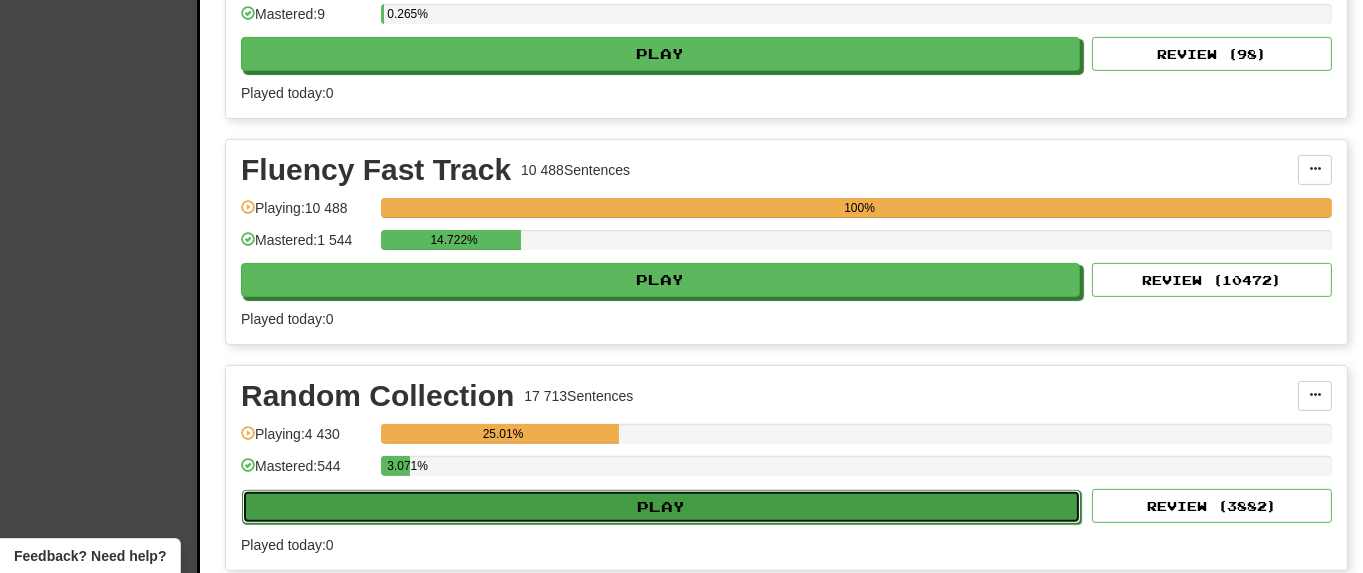 select on "**" 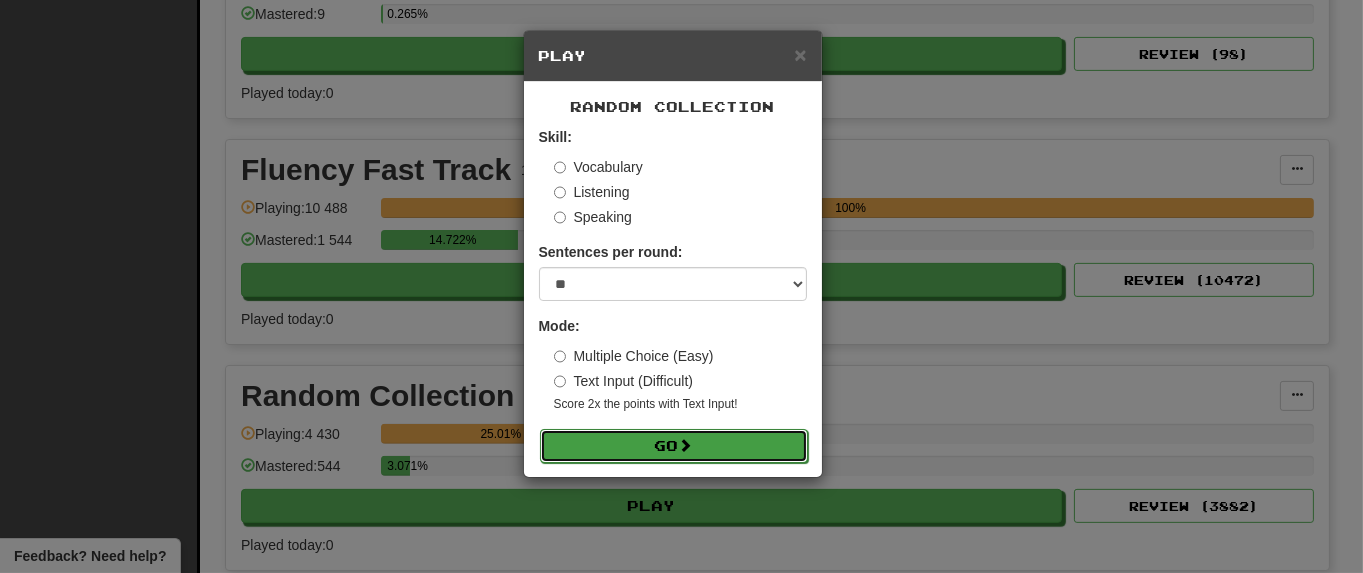 click on "Go" at bounding box center [674, 446] 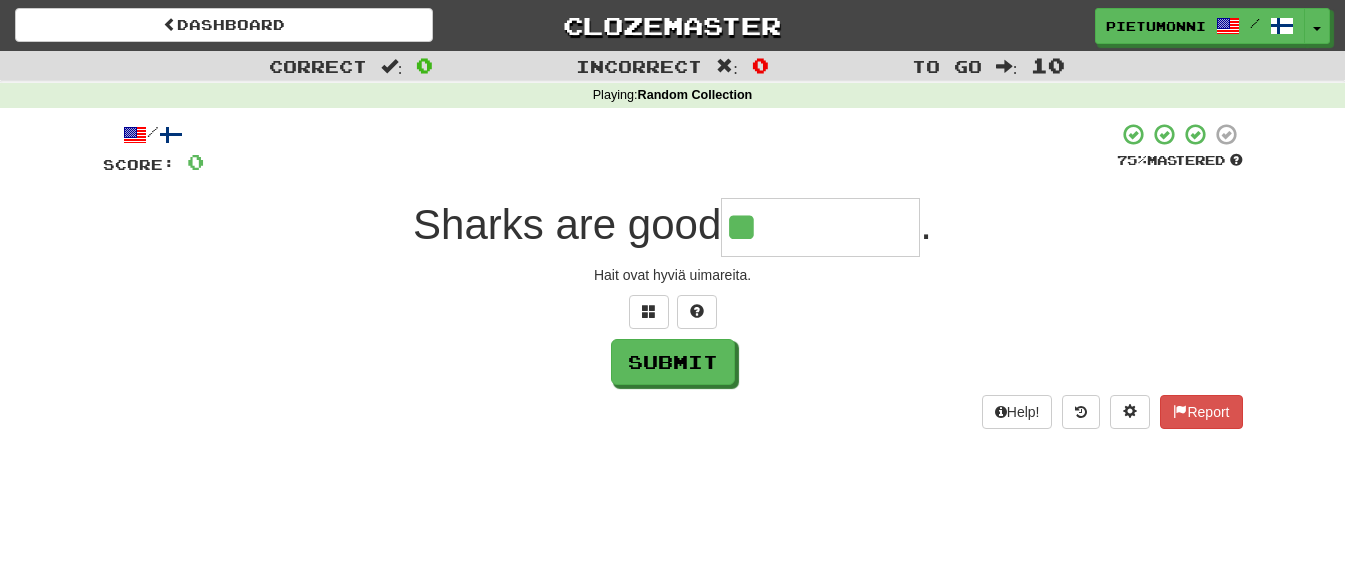 scroll, scrollTop: 0, scrollLeft: 0, axis: both 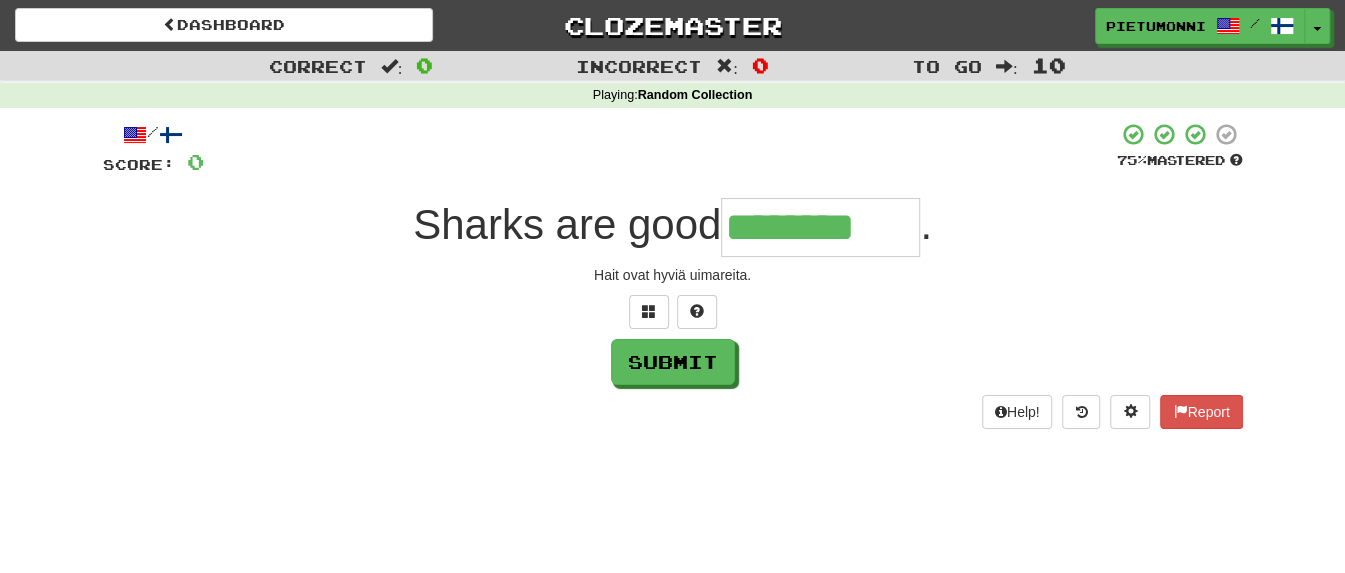 type on "********" 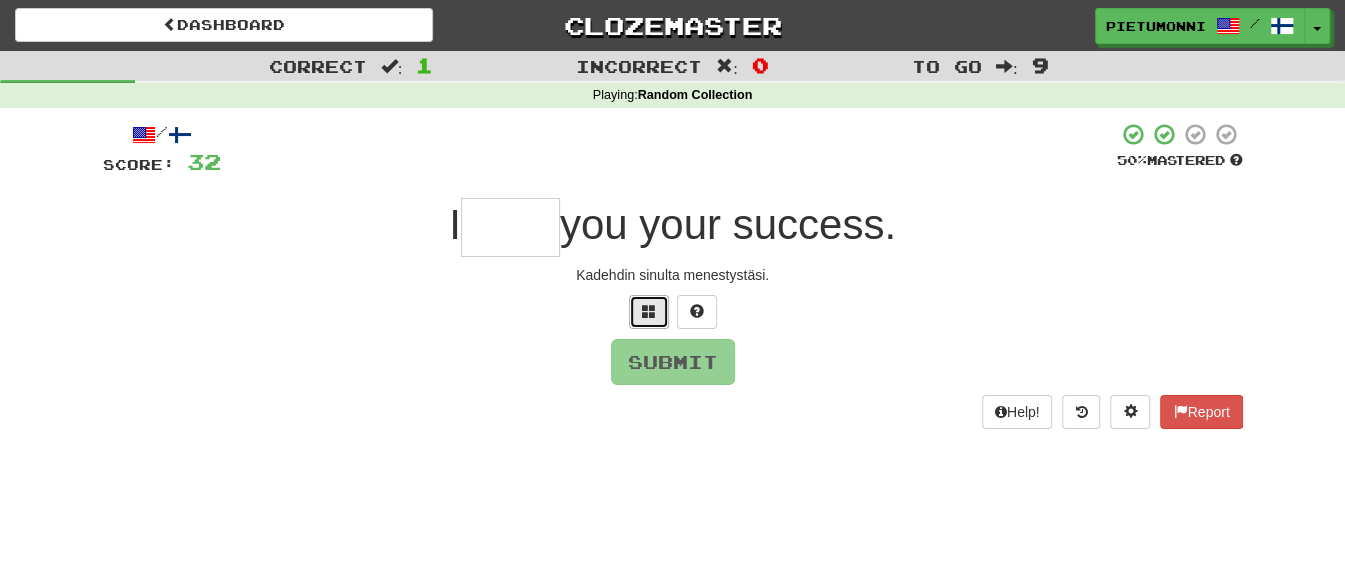 click at bounding box center [649, 312] 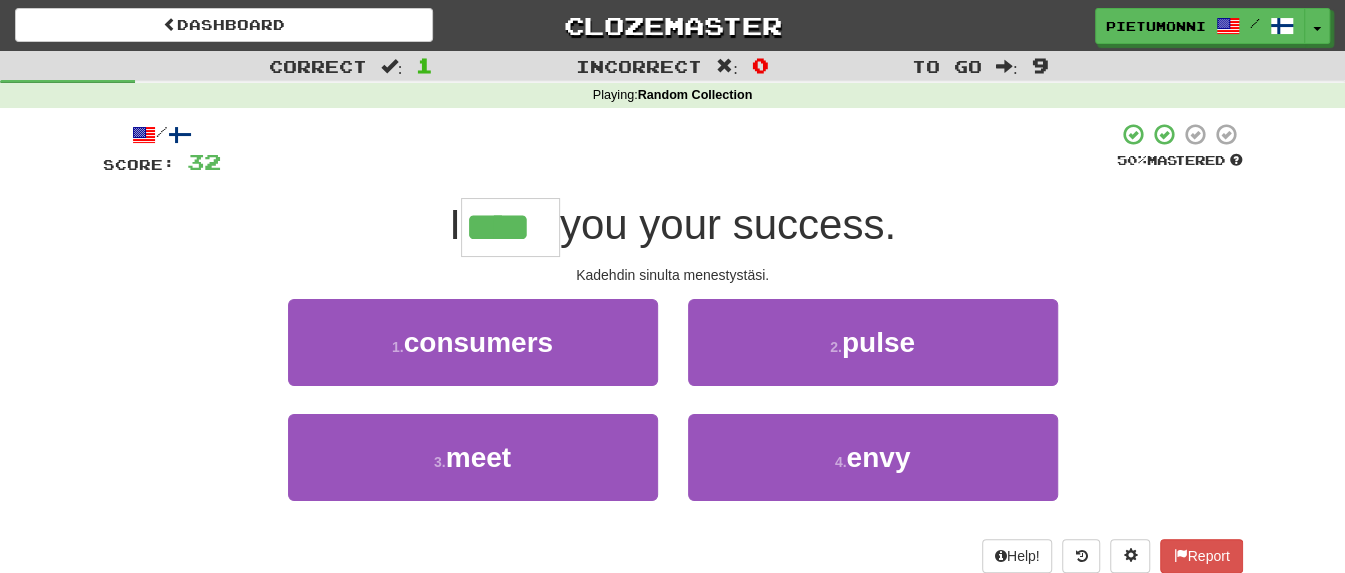 type on "****" 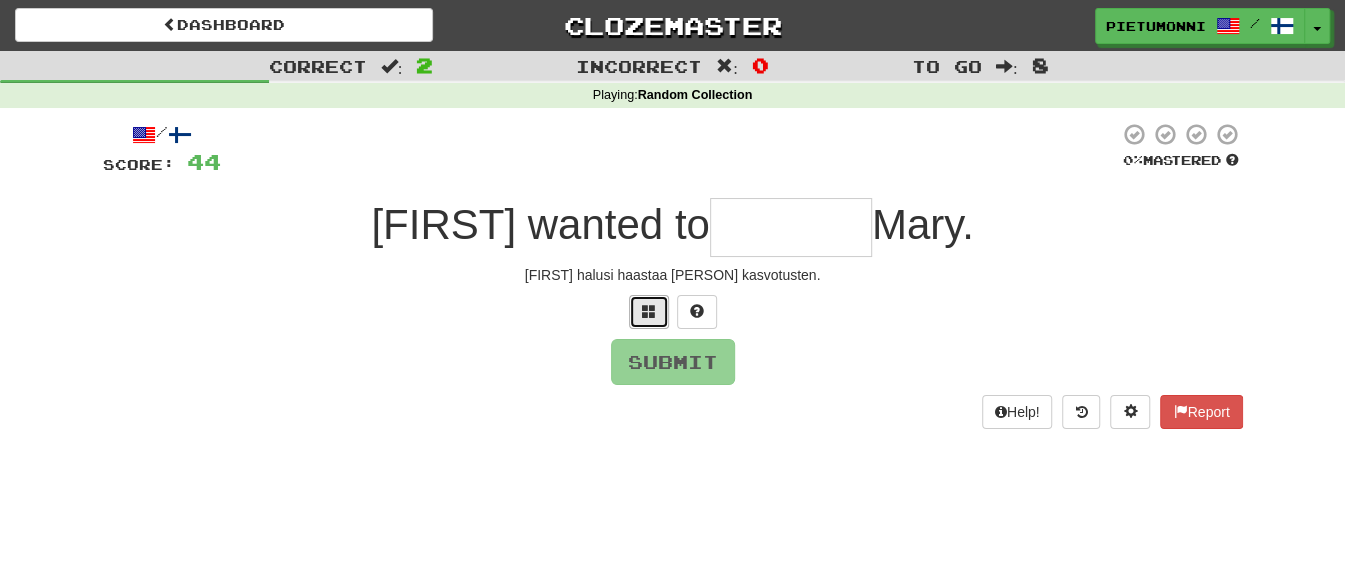 click at bounding box center [649, 311] 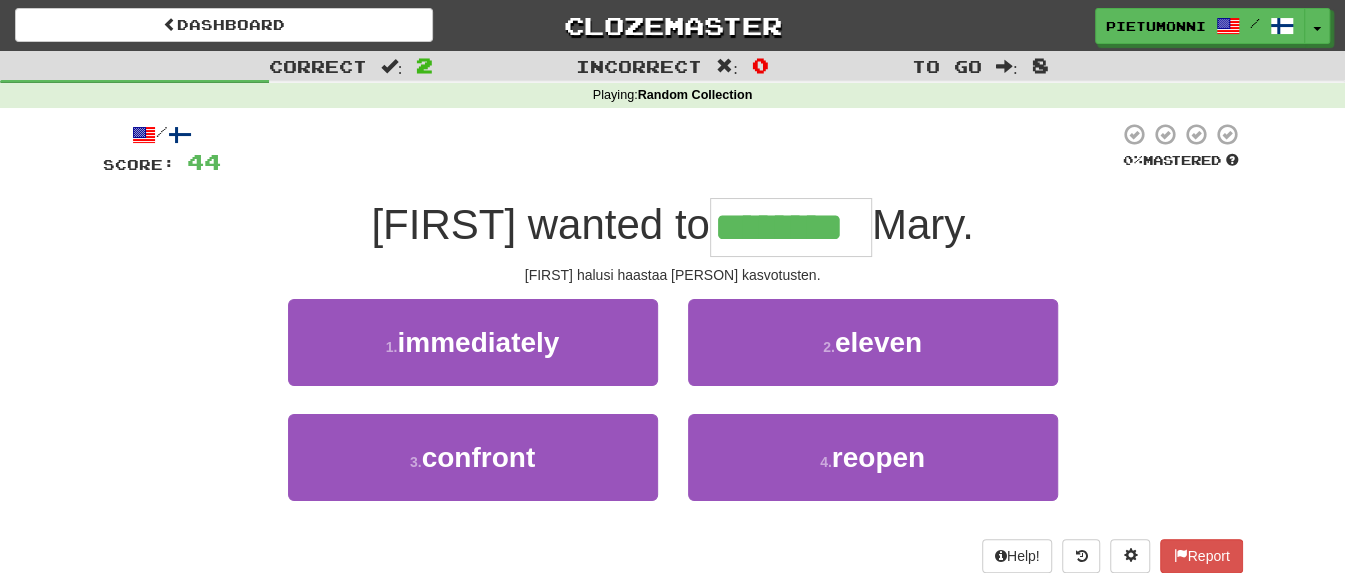 type on "********" 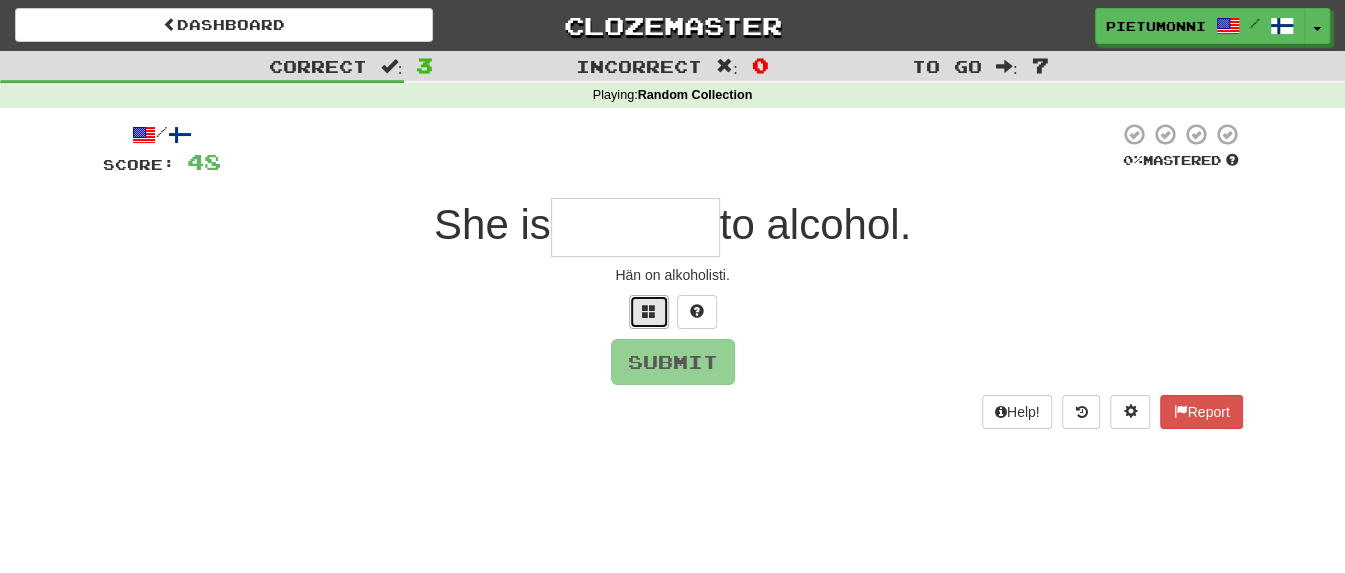 click at bounding box center (649, 311) 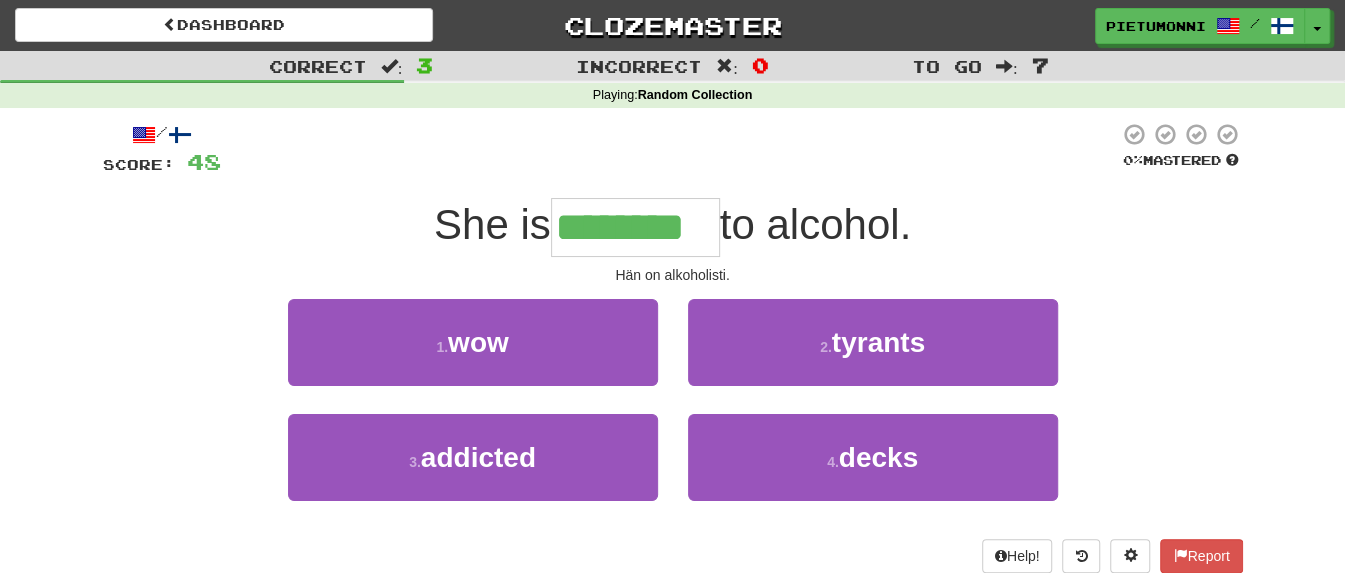 type on "********" 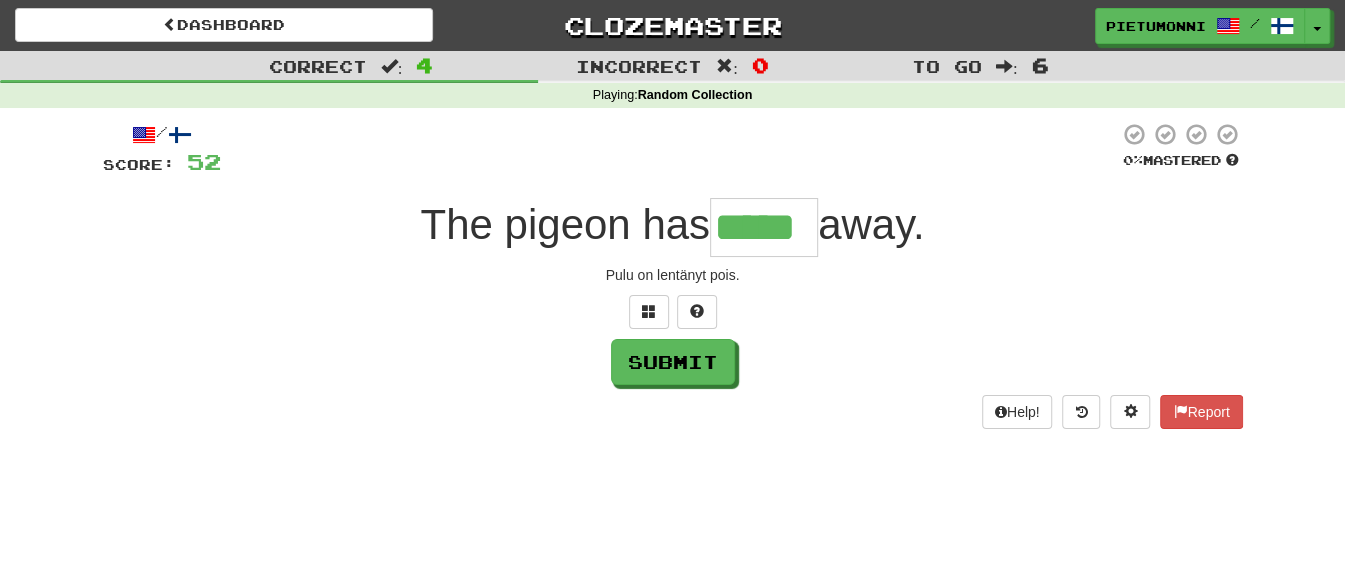 type on "*****" 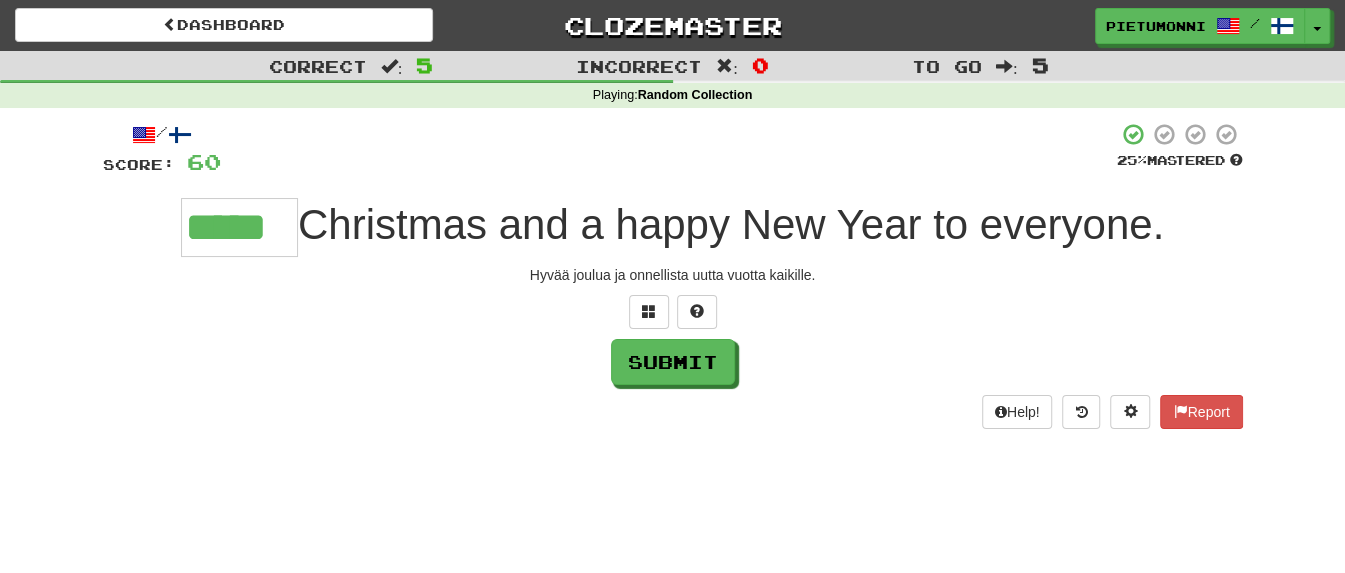 type on "*****" 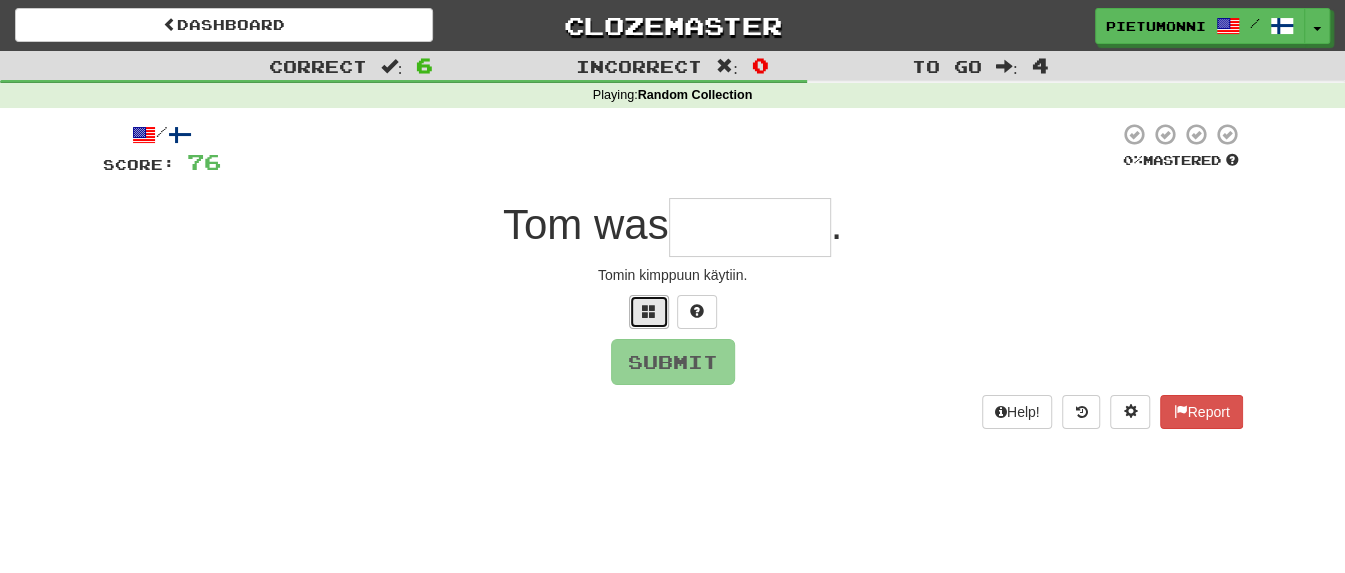click at bounding box center [649, 312] 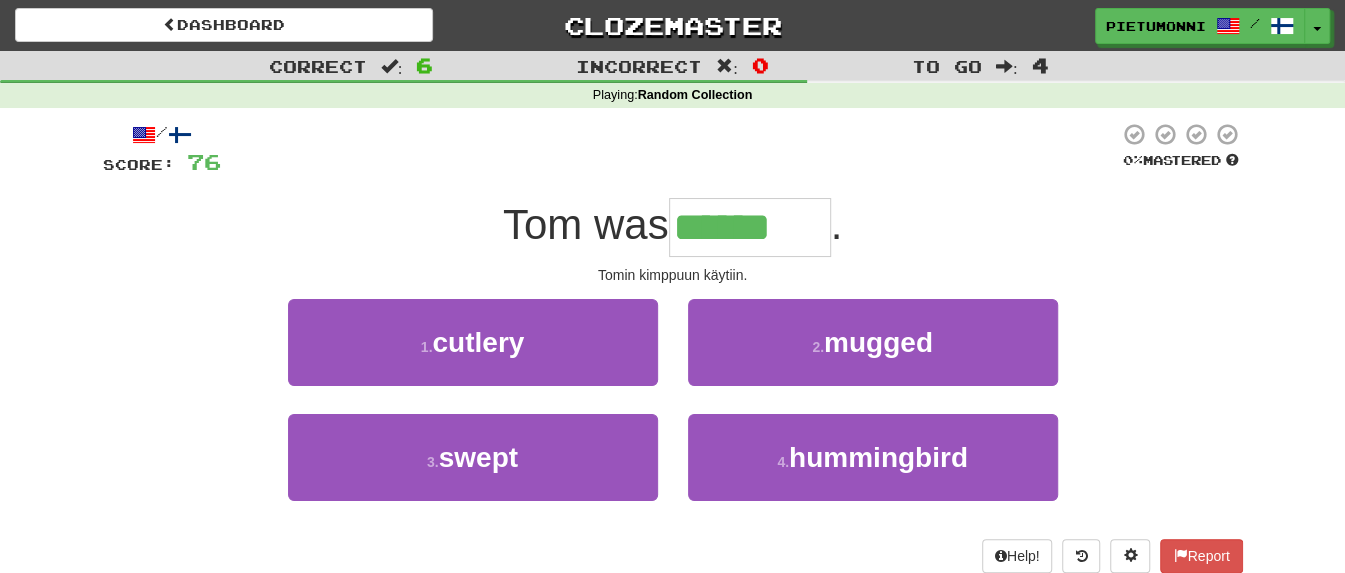type on "******" 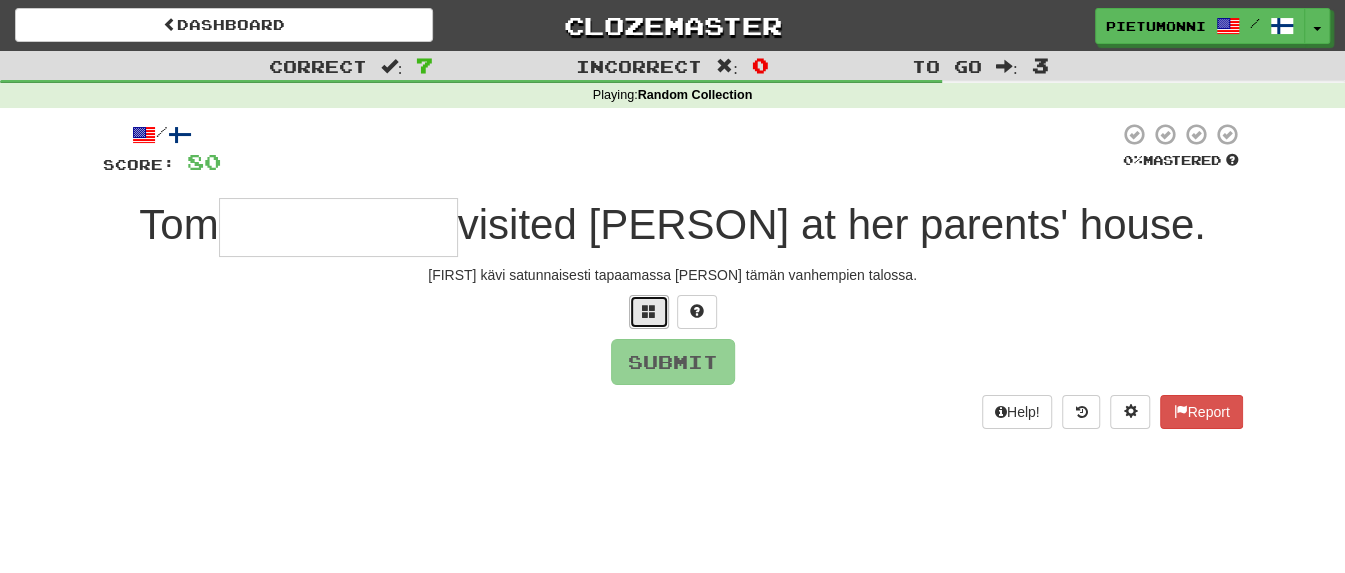 click at bounding box center (649, 311) 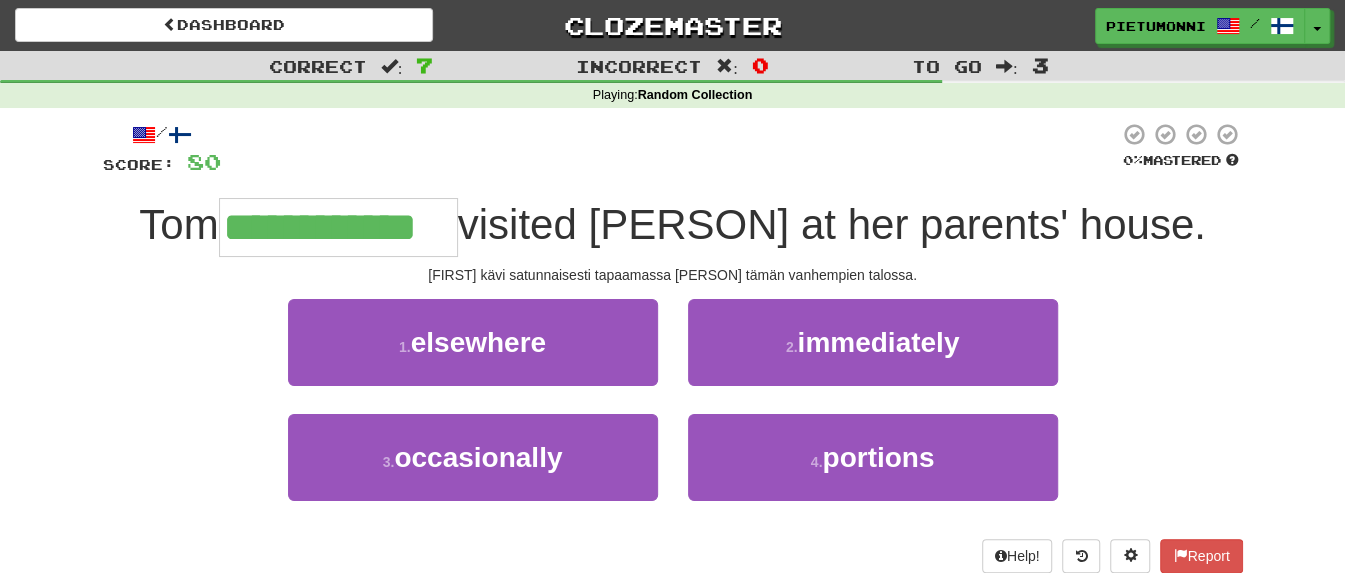 type on "**********" 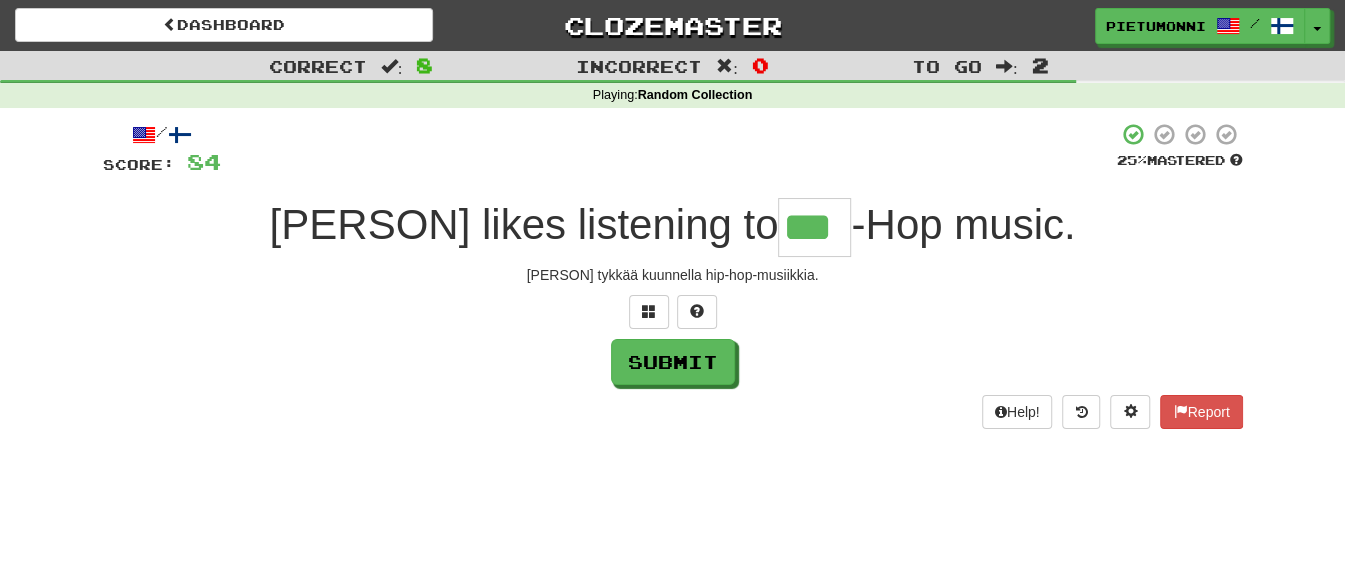 type on "***" 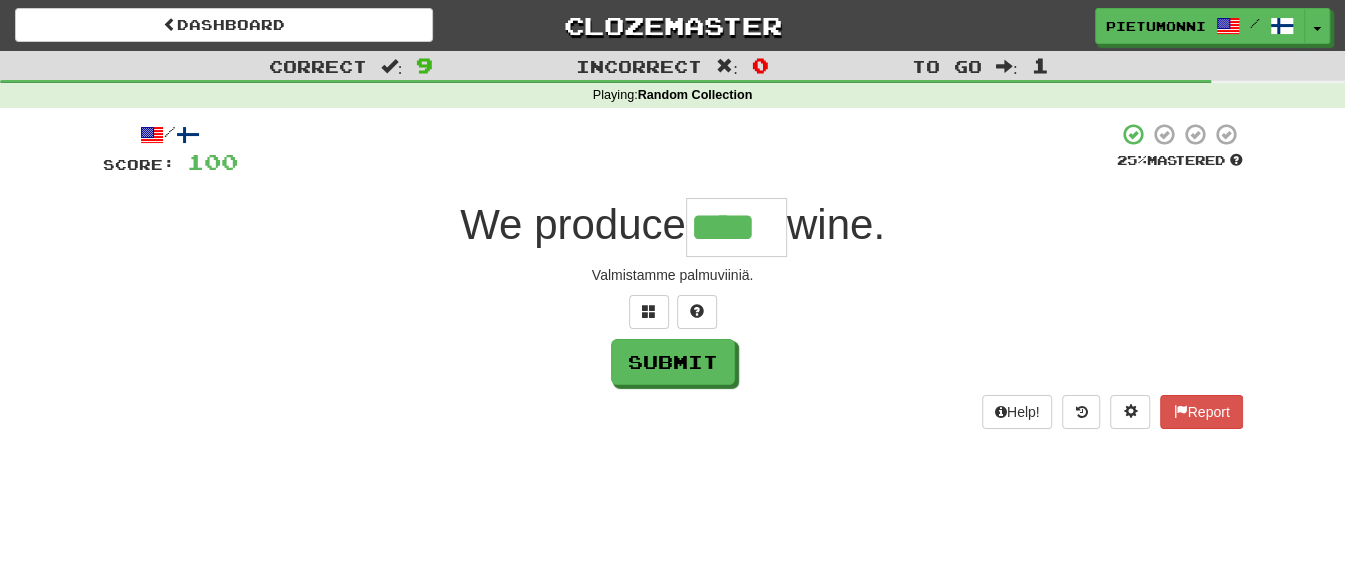 type on "****" 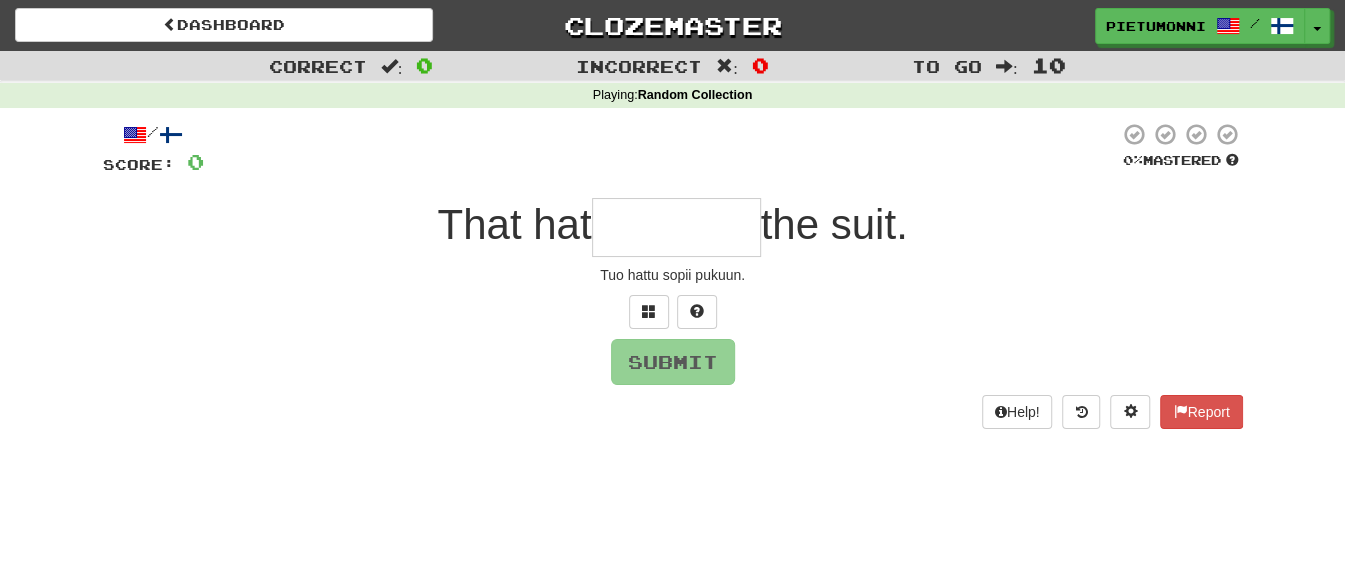type on "*" 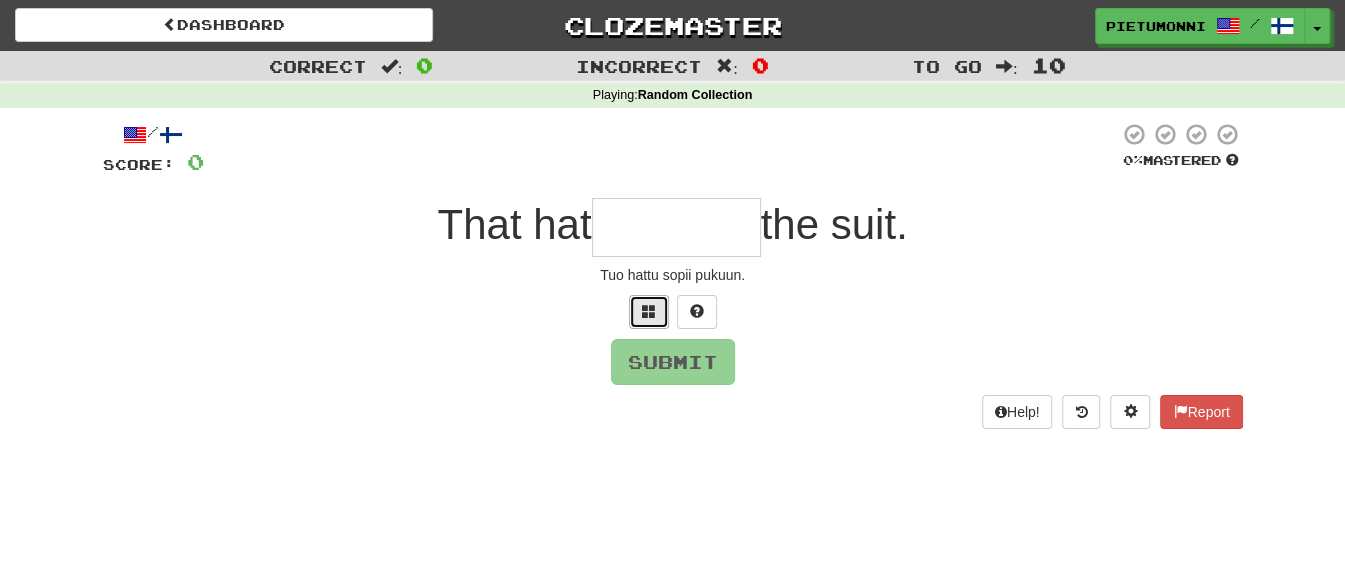 click at bounding box center (649, 312) 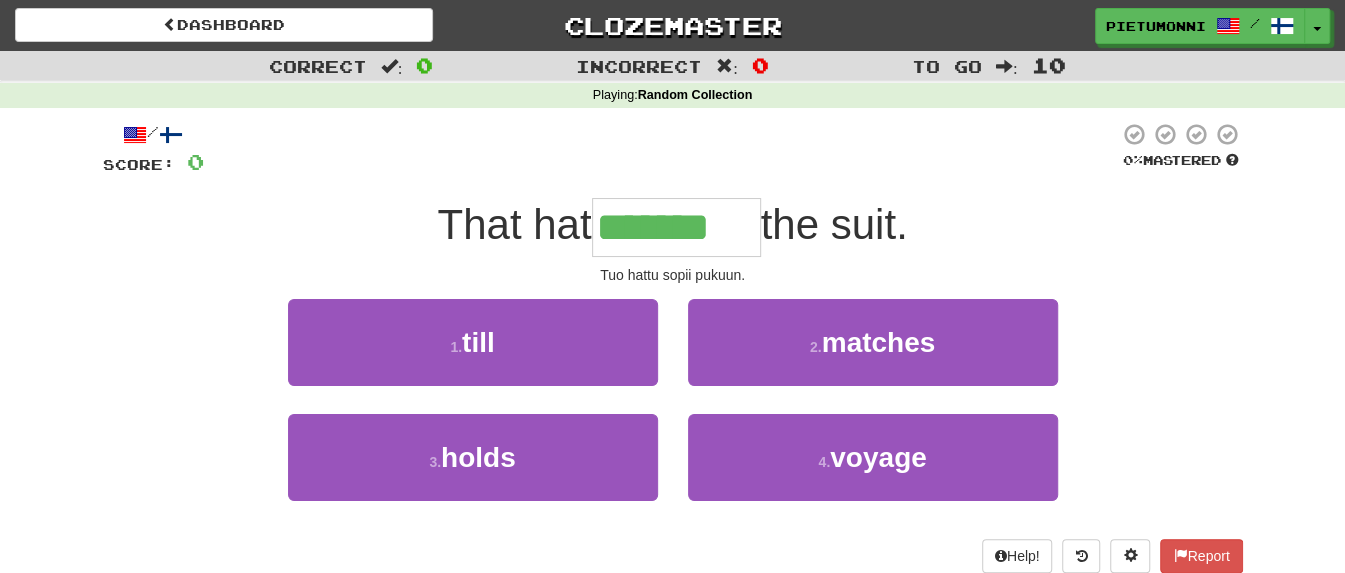 type on "*******" 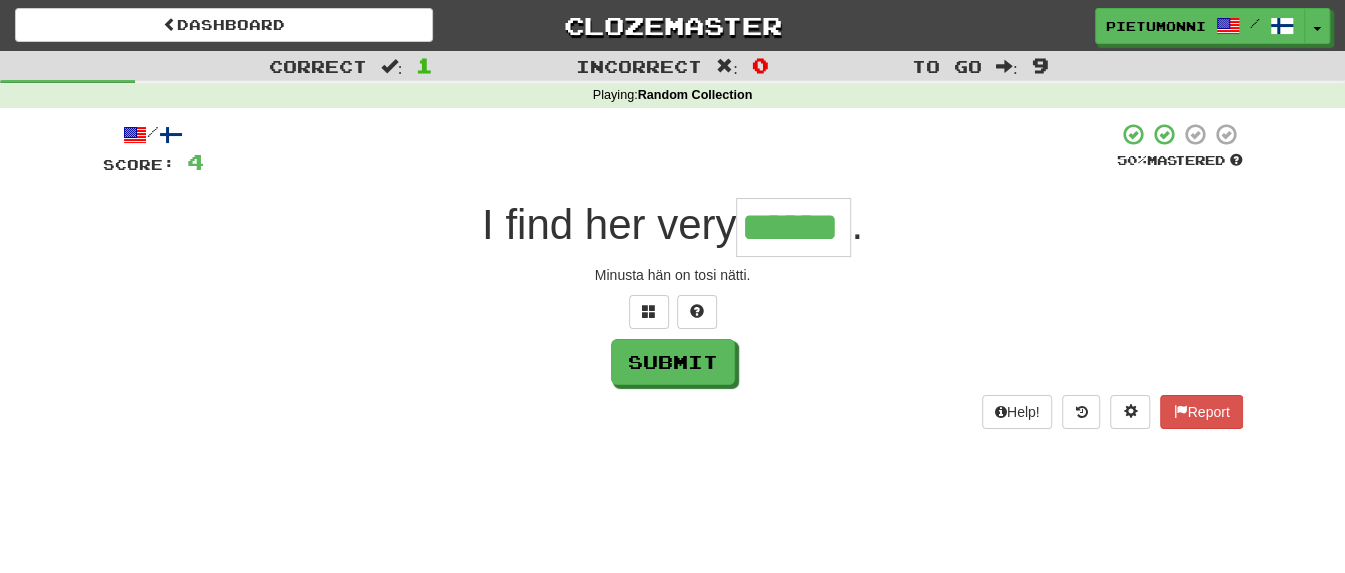 type on "******" 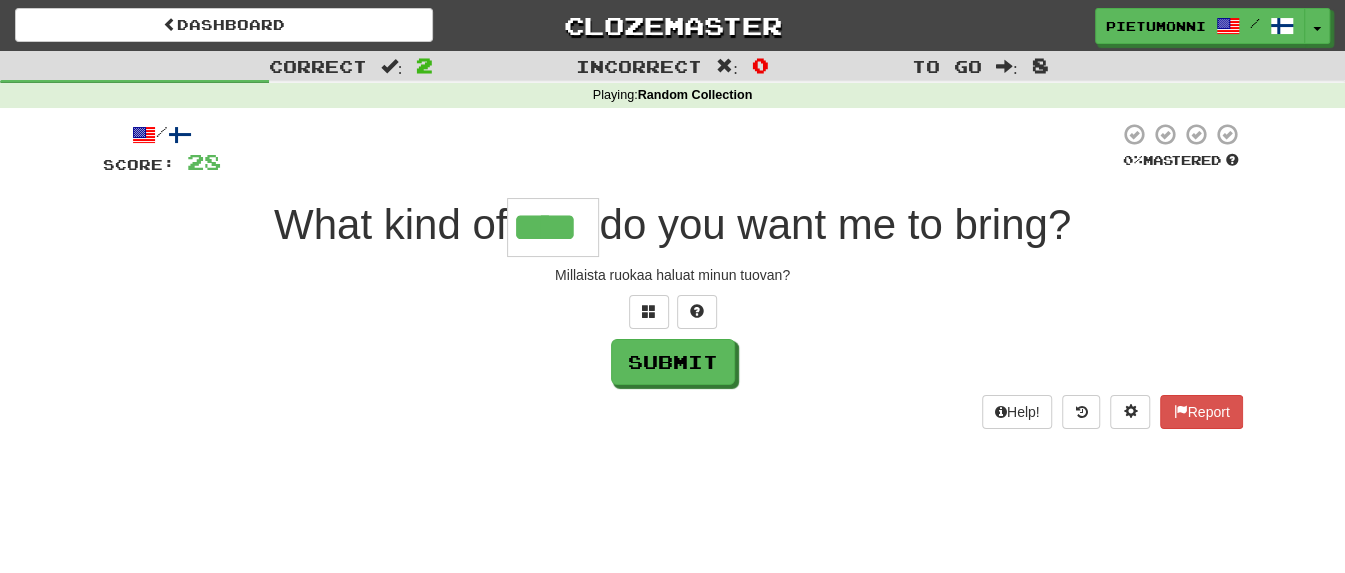 type on "****" 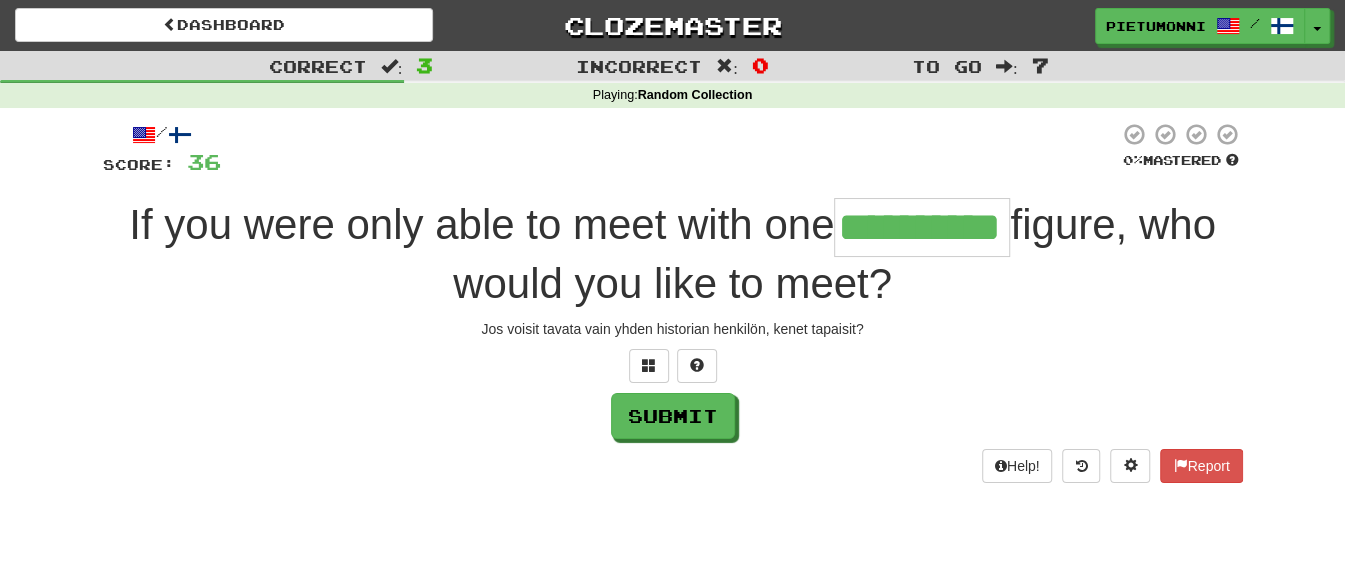 type on "**********" 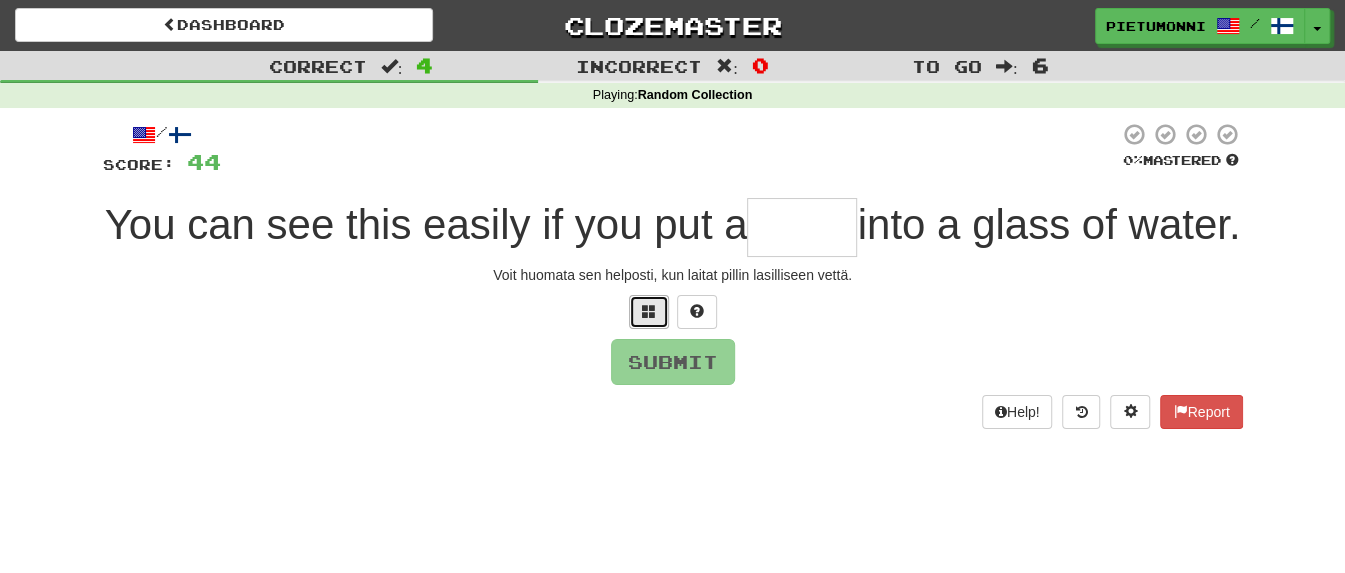click at bounding box center (649, 311) 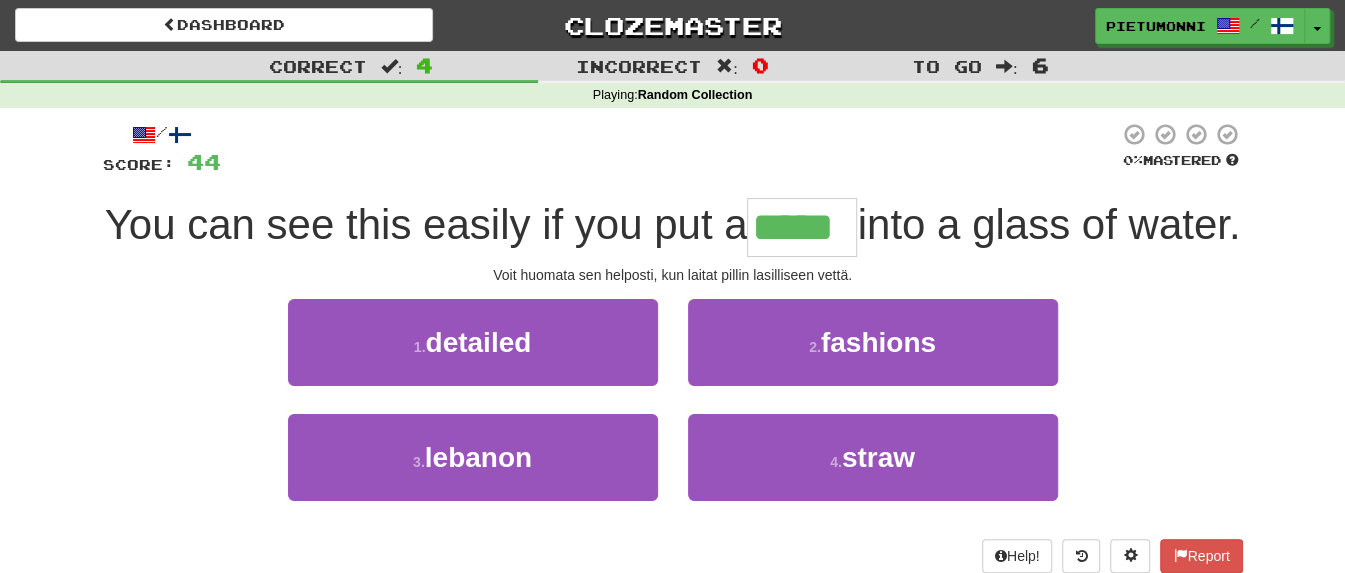type on "*****" 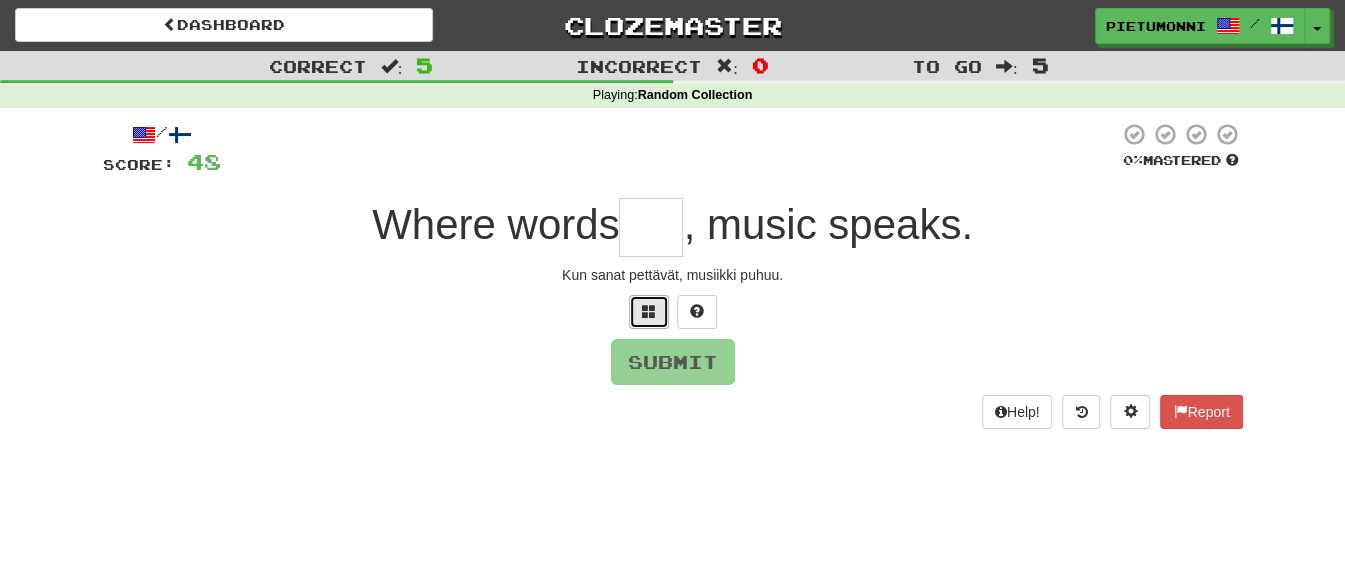 click at bounding box center (649, 312) 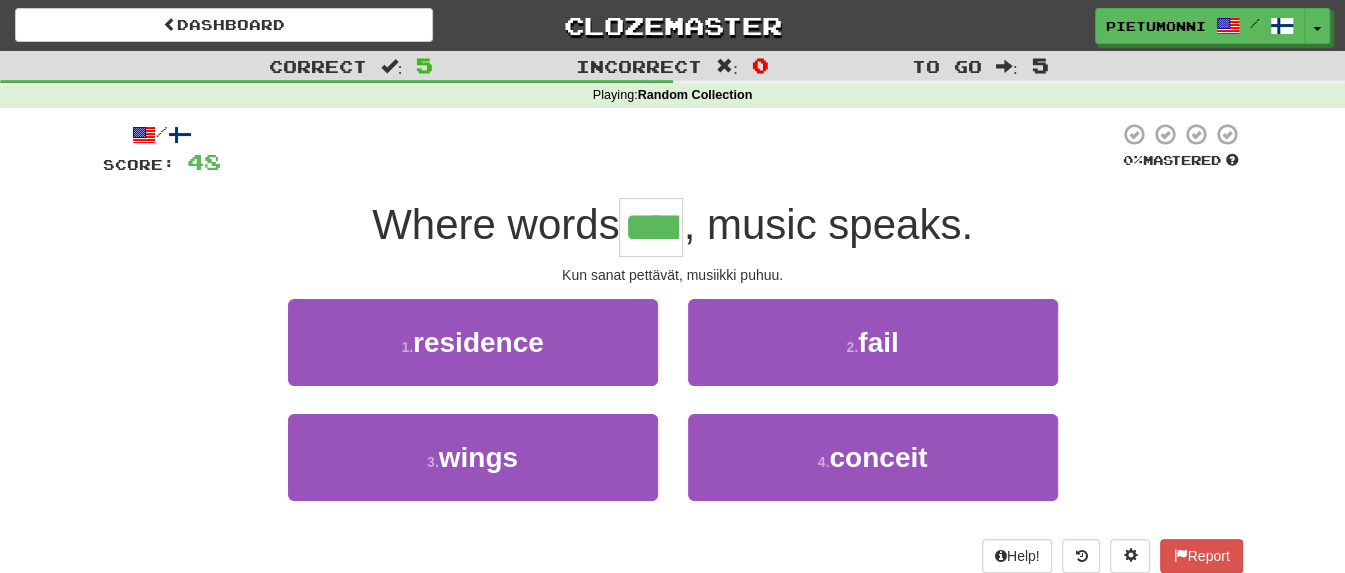 type on "****" 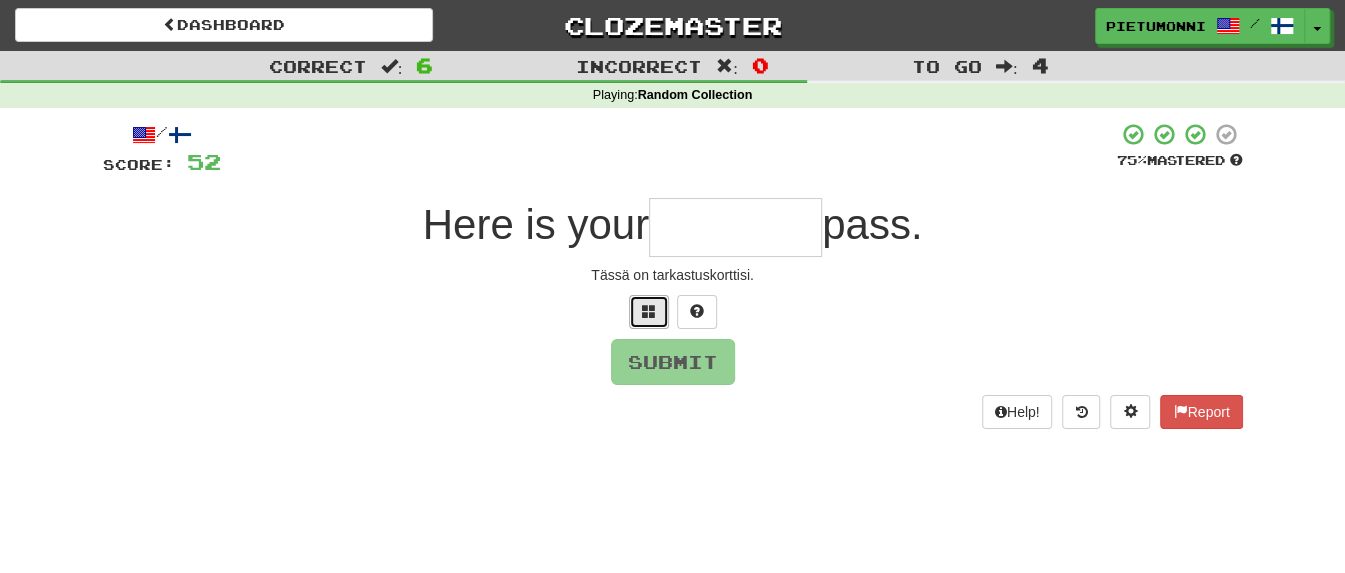 click at bounding box center [649, 312] 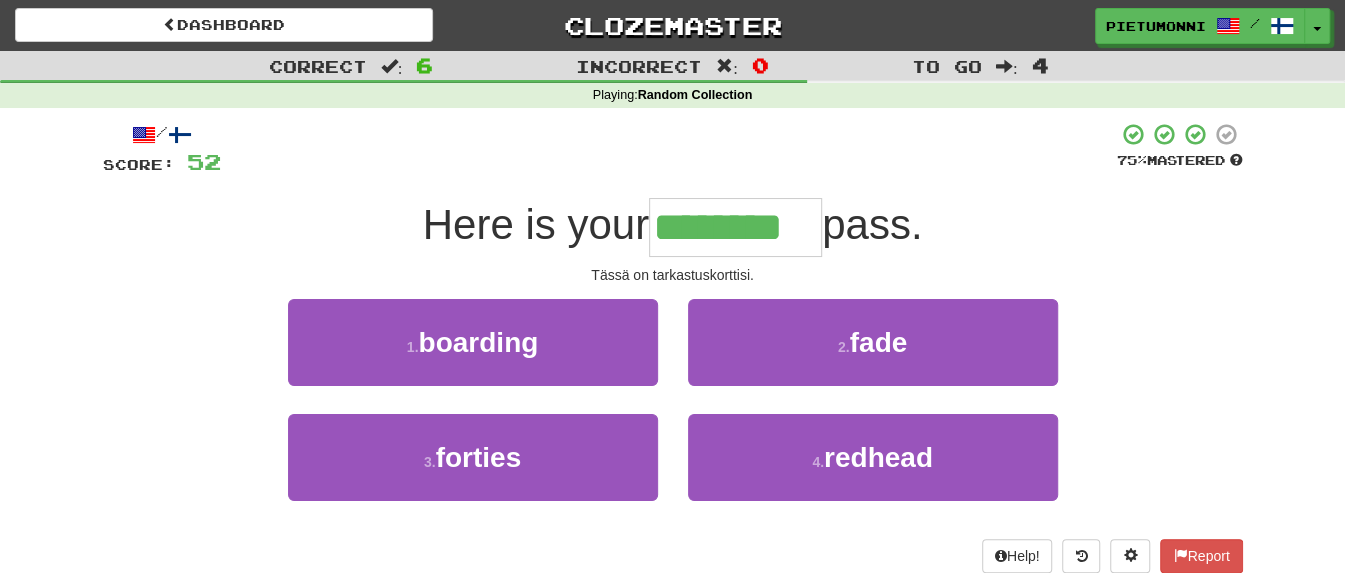 type on "********" 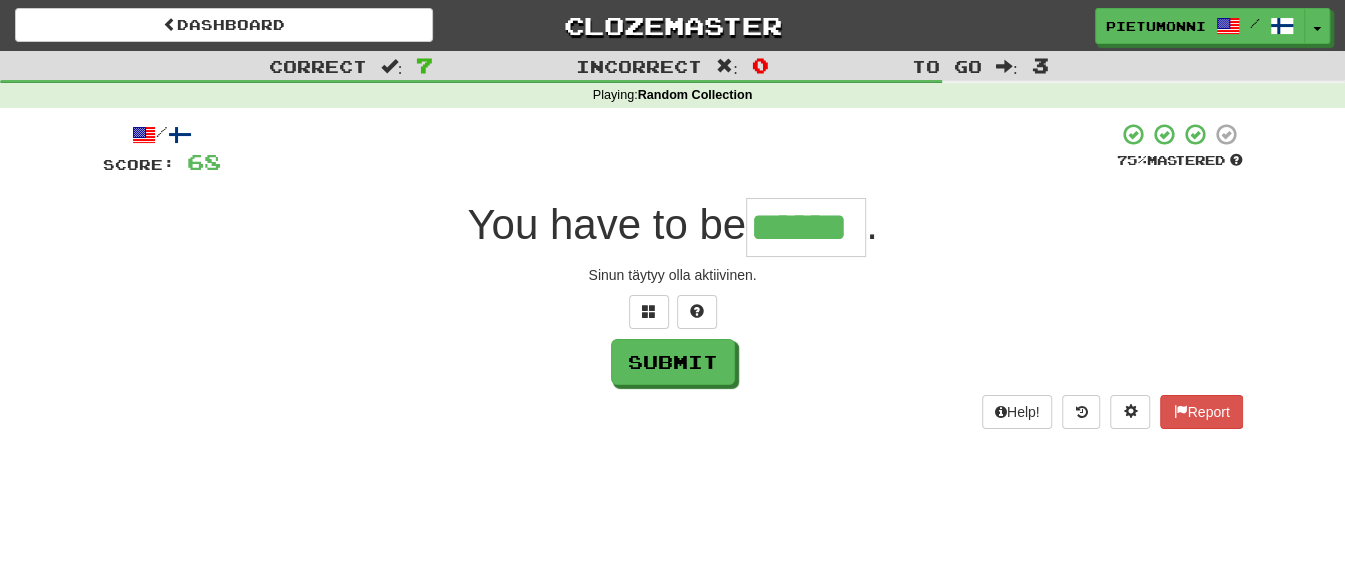 type on "******" 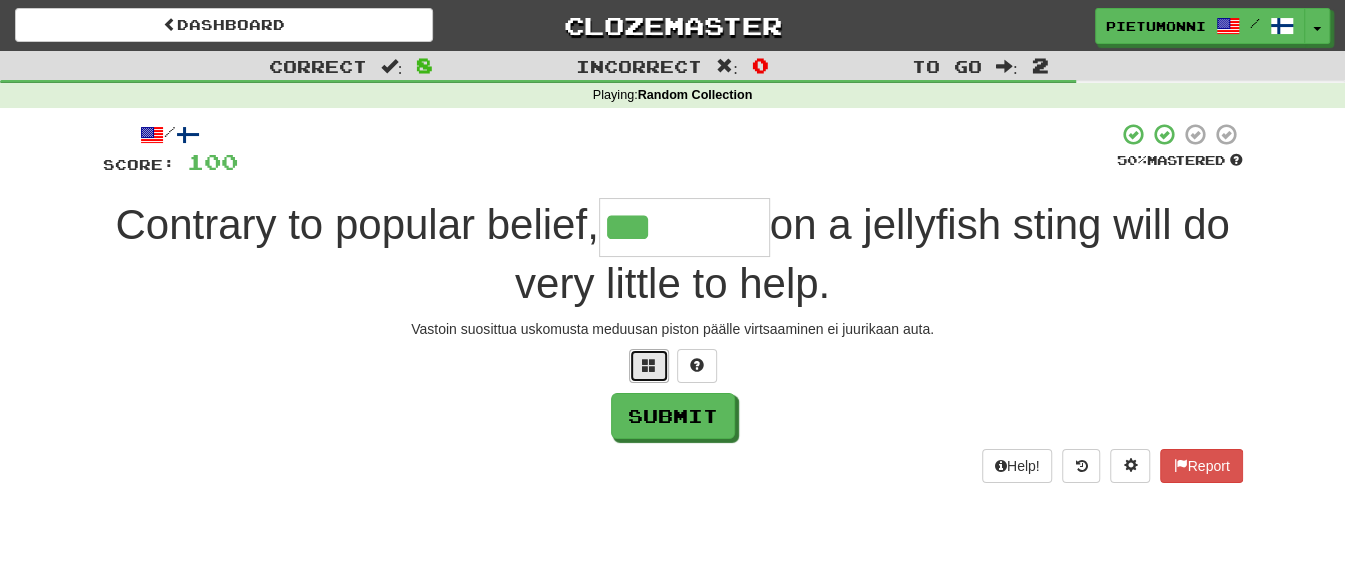 click at bounding box center [649, 366] 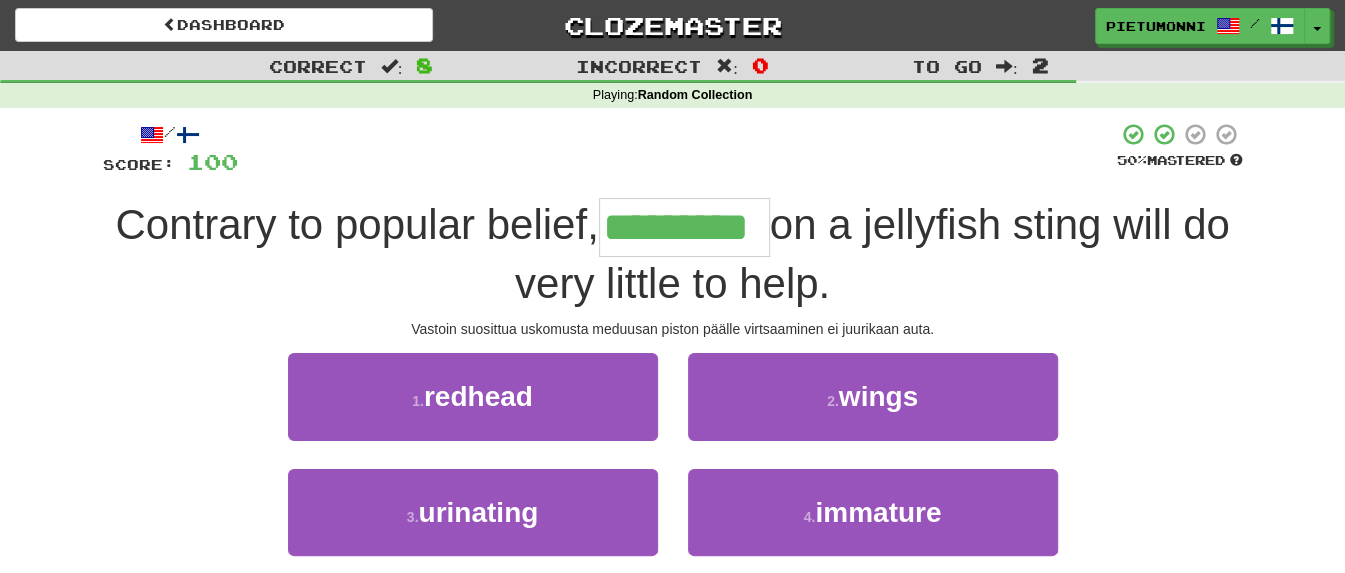type on "*********" 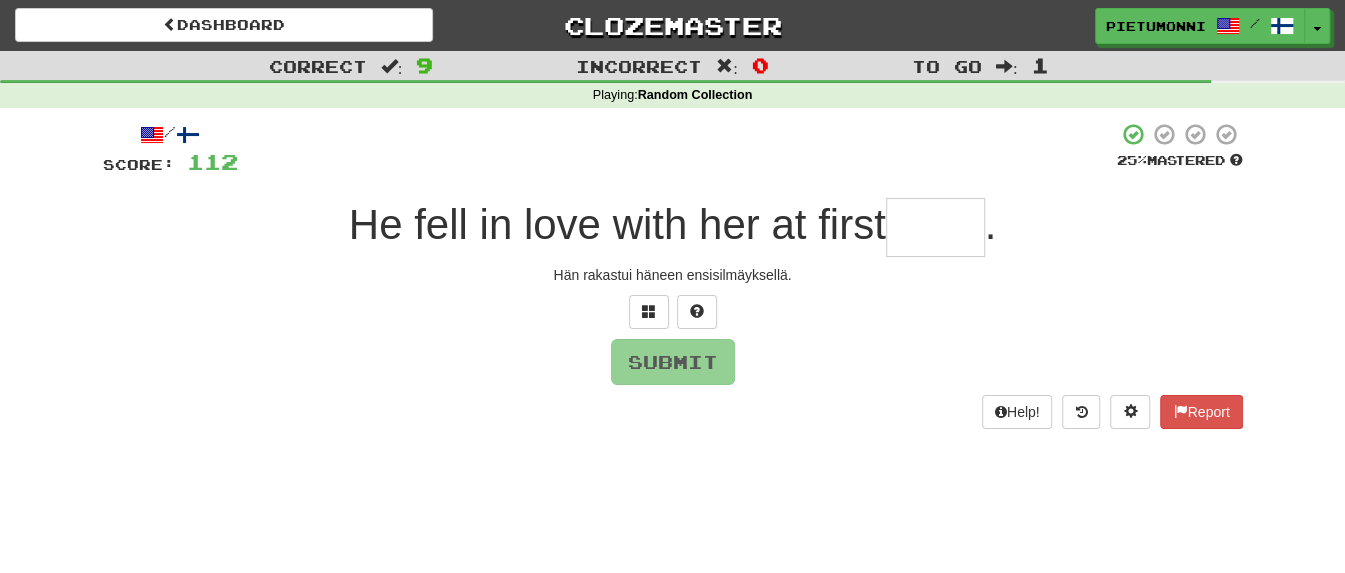 type on "*" 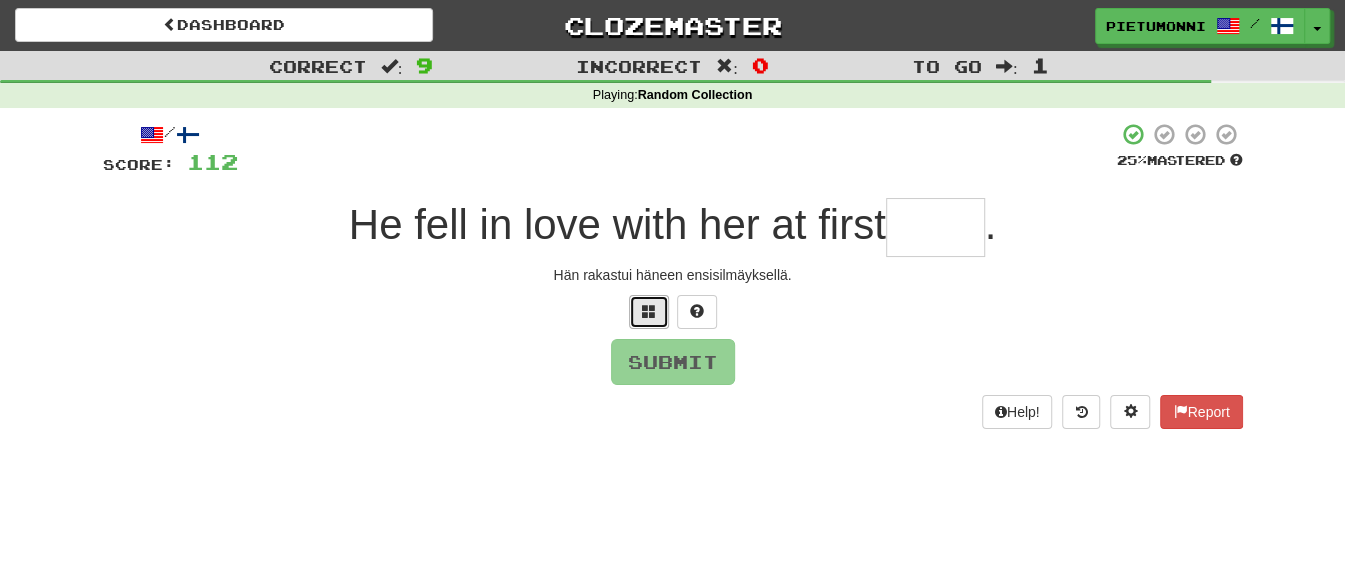 click at bounding box center [649, 312] 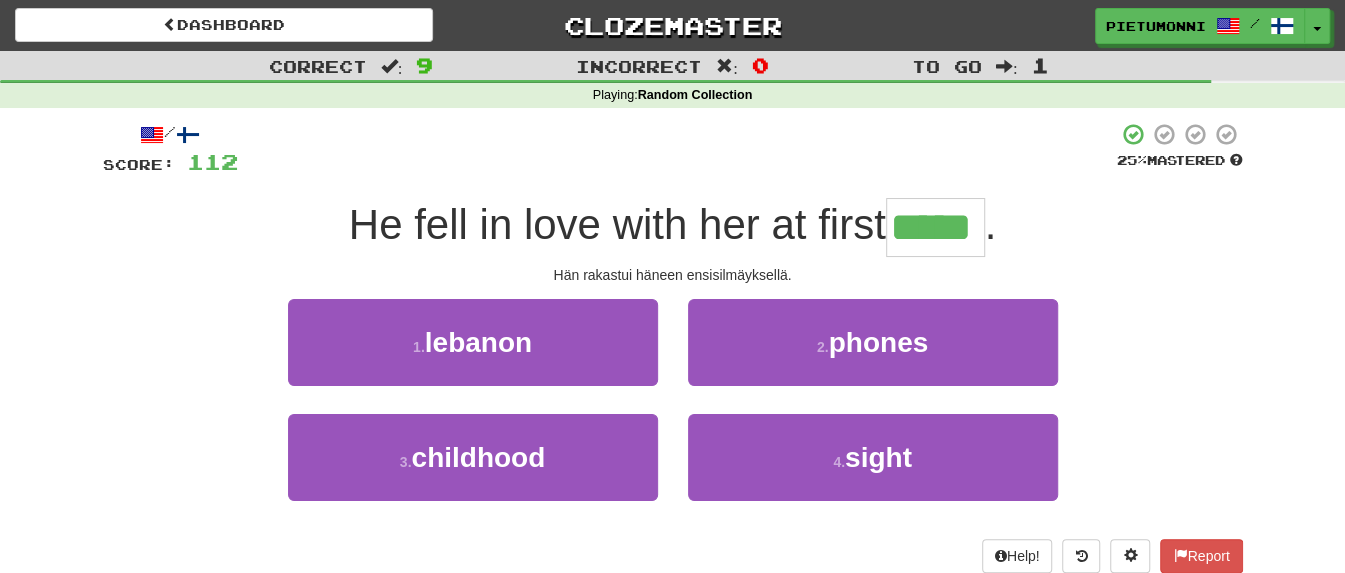 type on "*****" 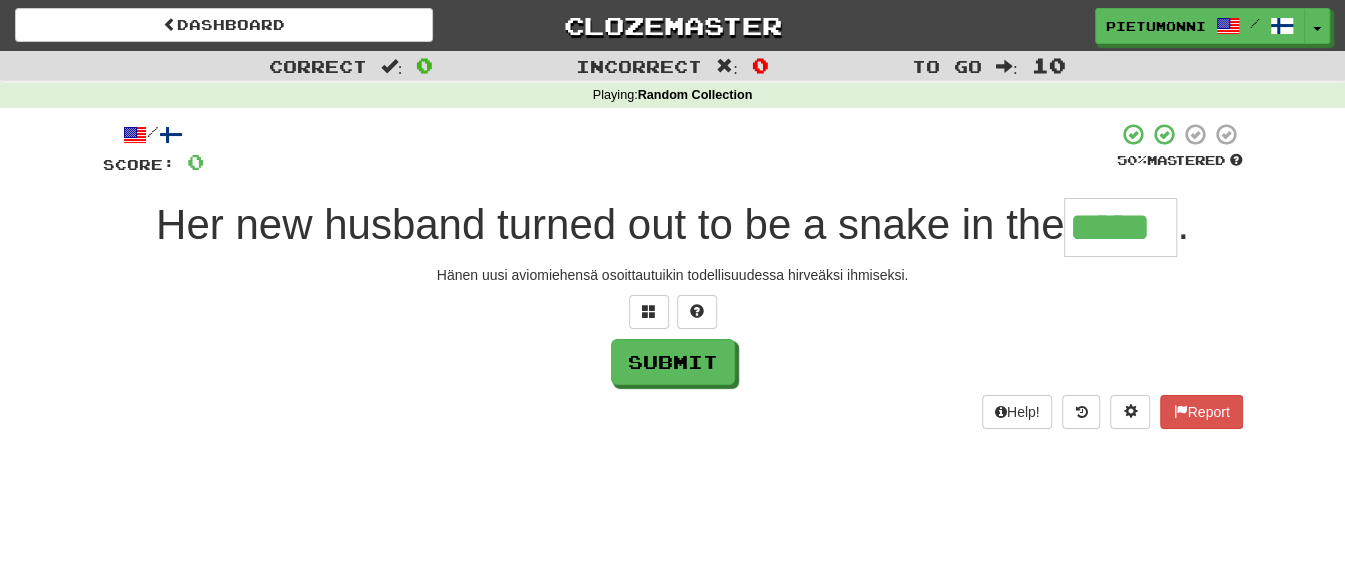 type on "*****" 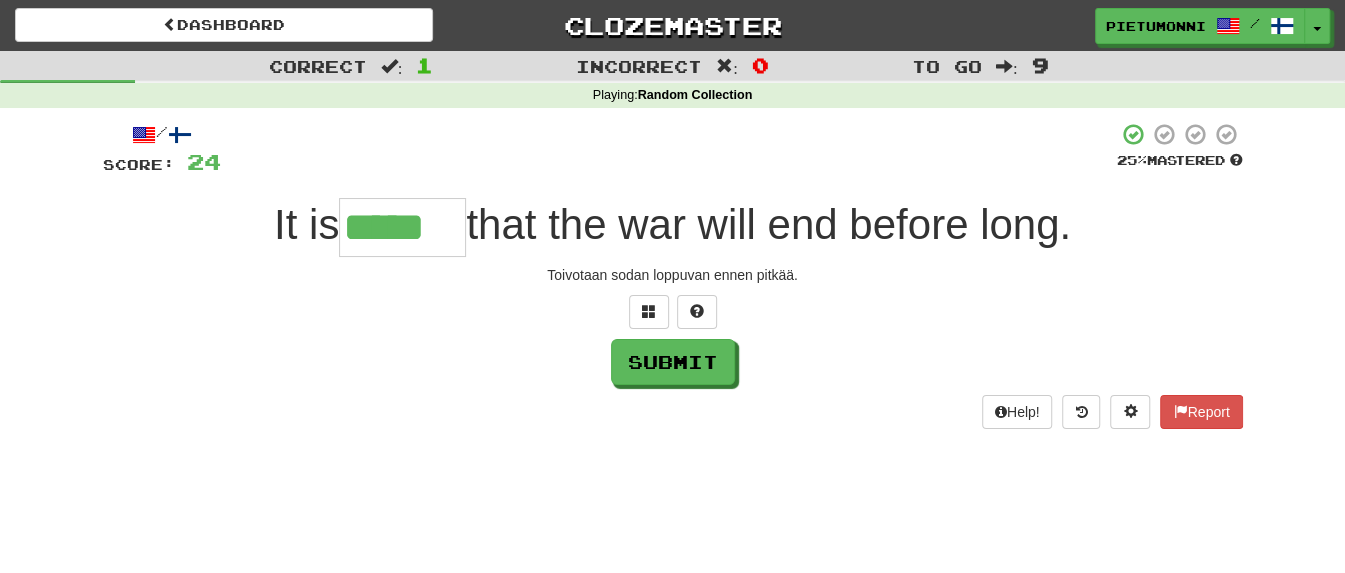 type on "*****" 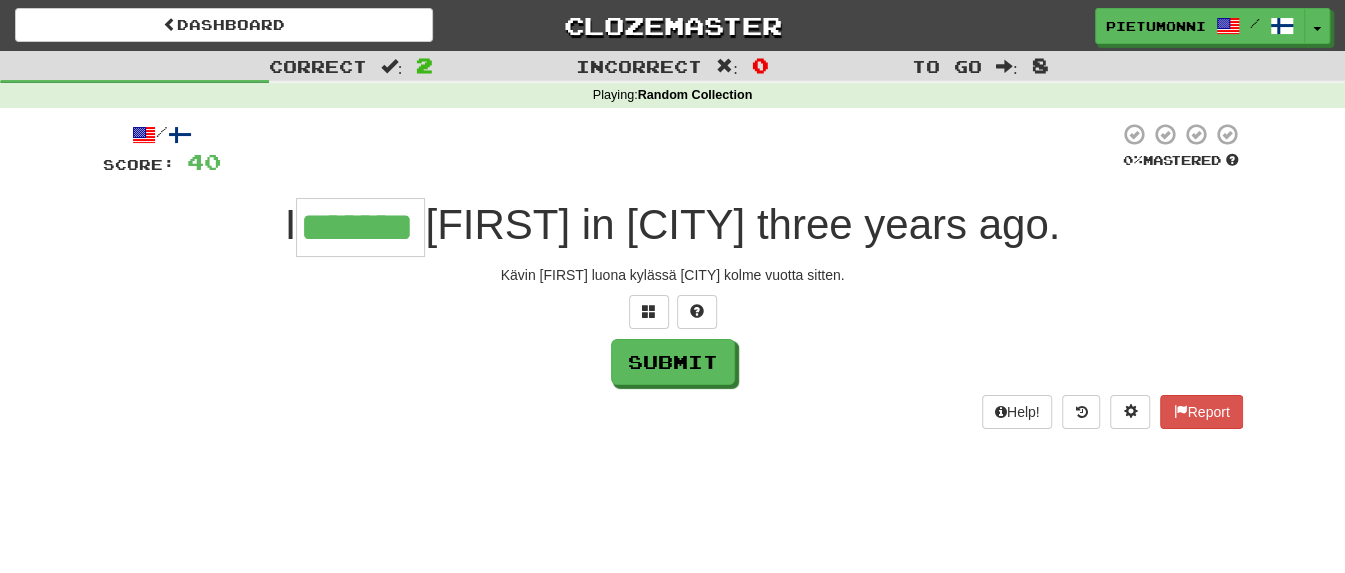 type on "*******" 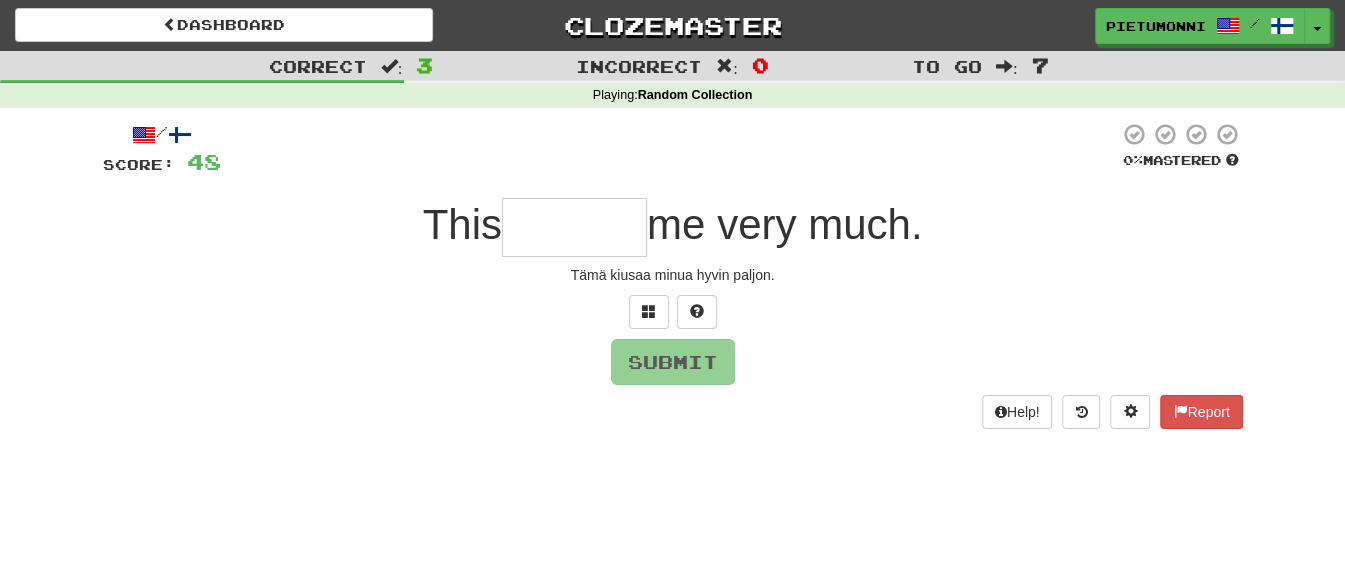 type on "*" 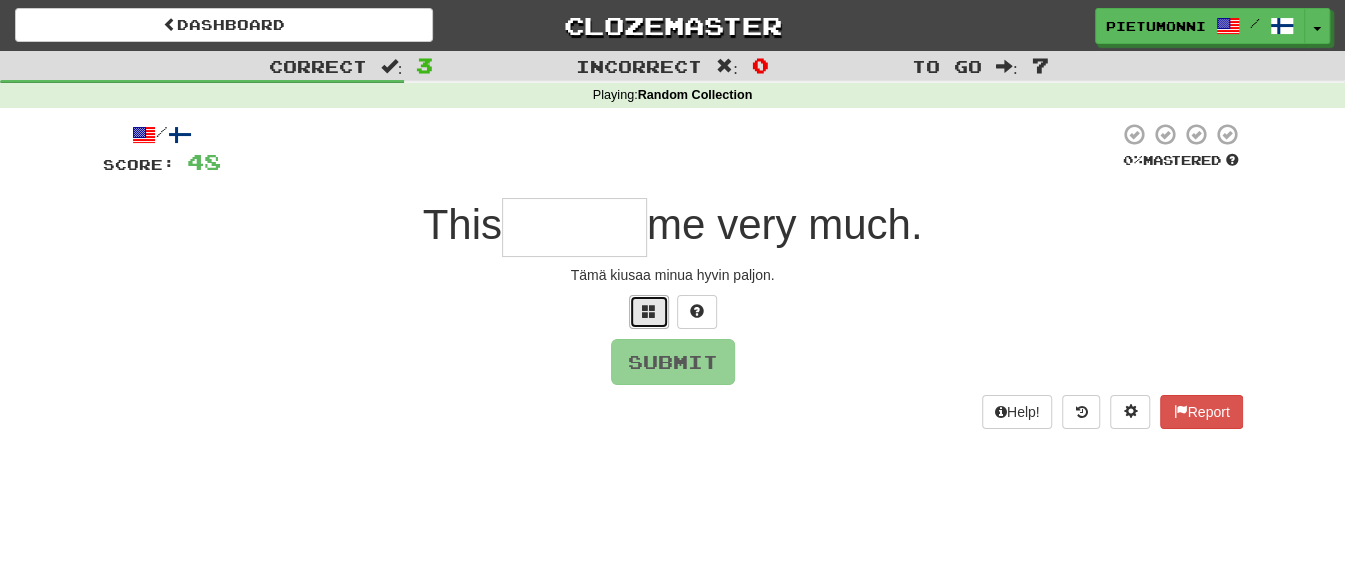 click at bounding box center (649, 312) 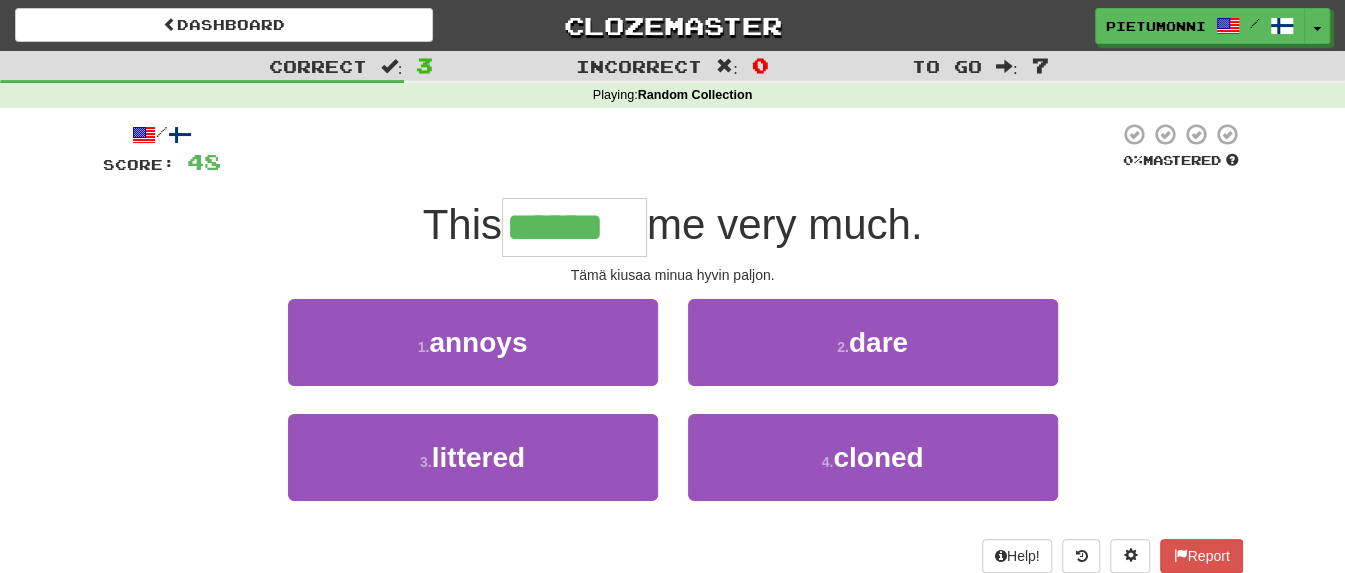 type on "******" 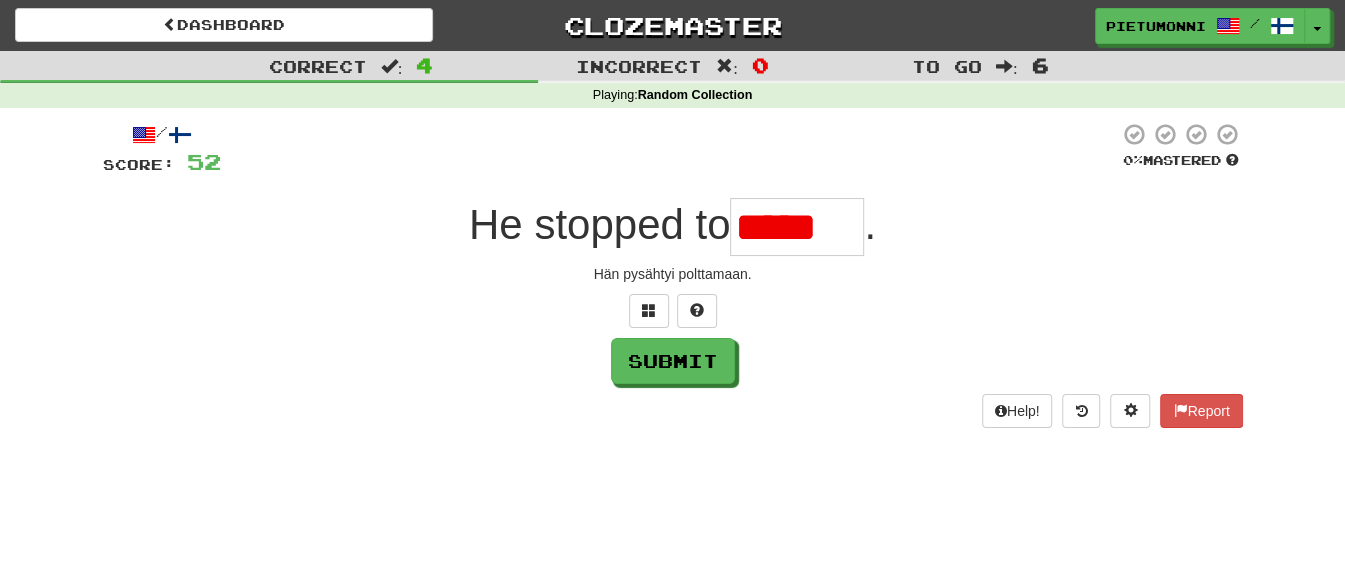 scroll, scrollTop: 0, scrollLeft: 0, axis: both 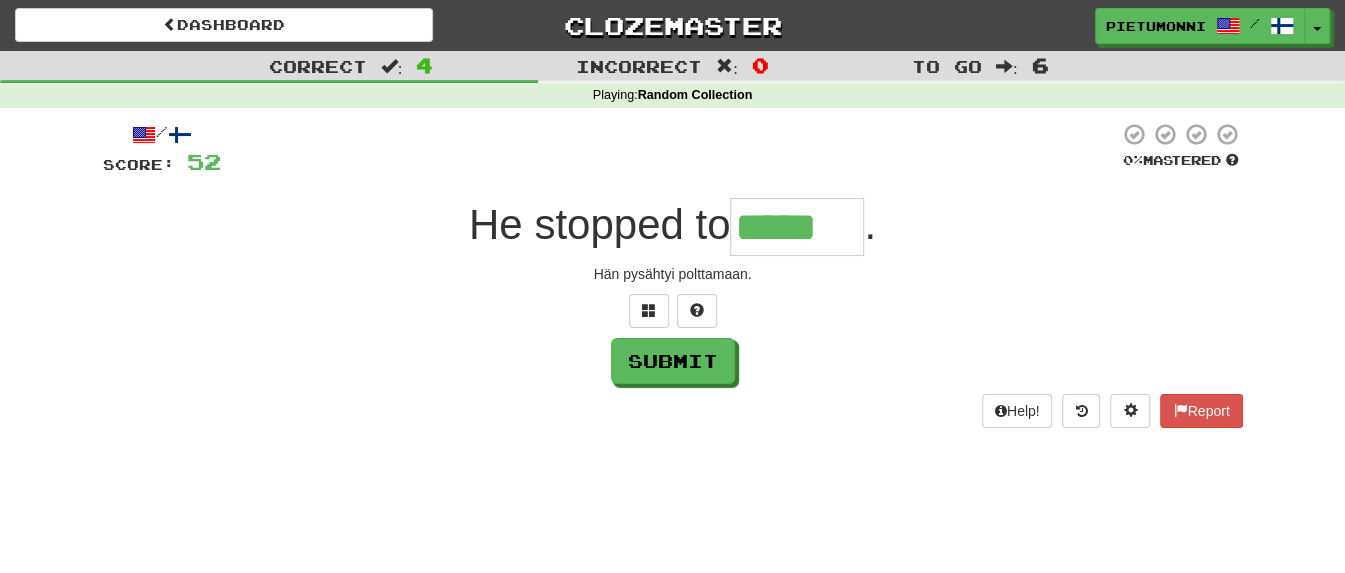 type on "*****" 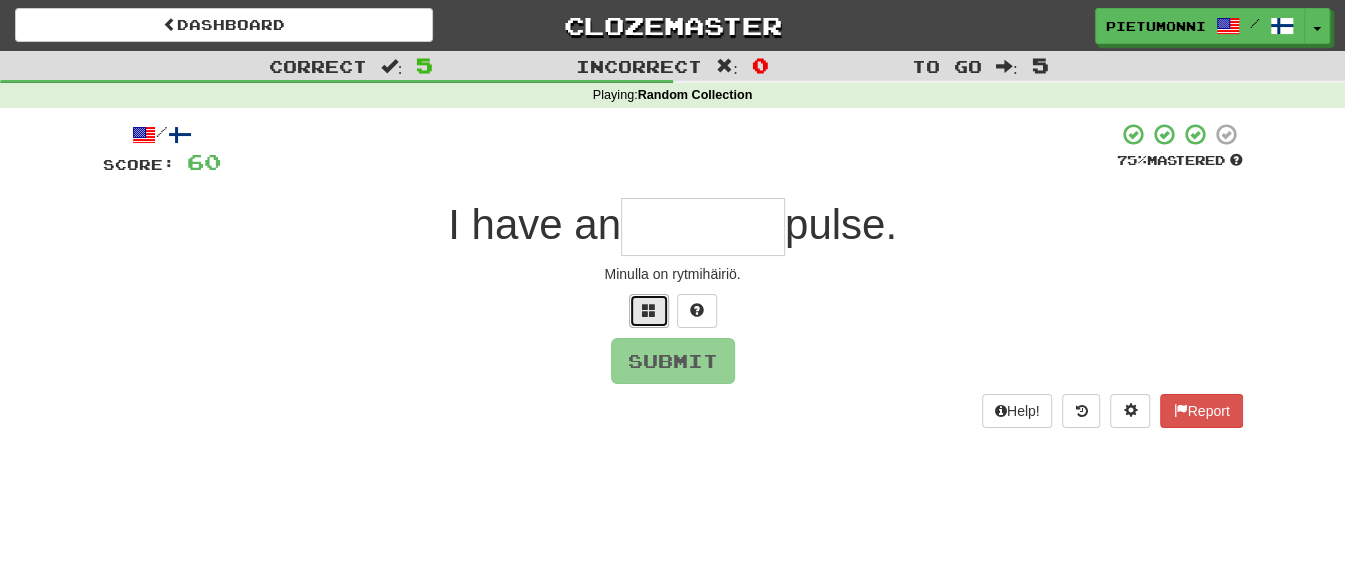 click at bounding box center (649, 310) 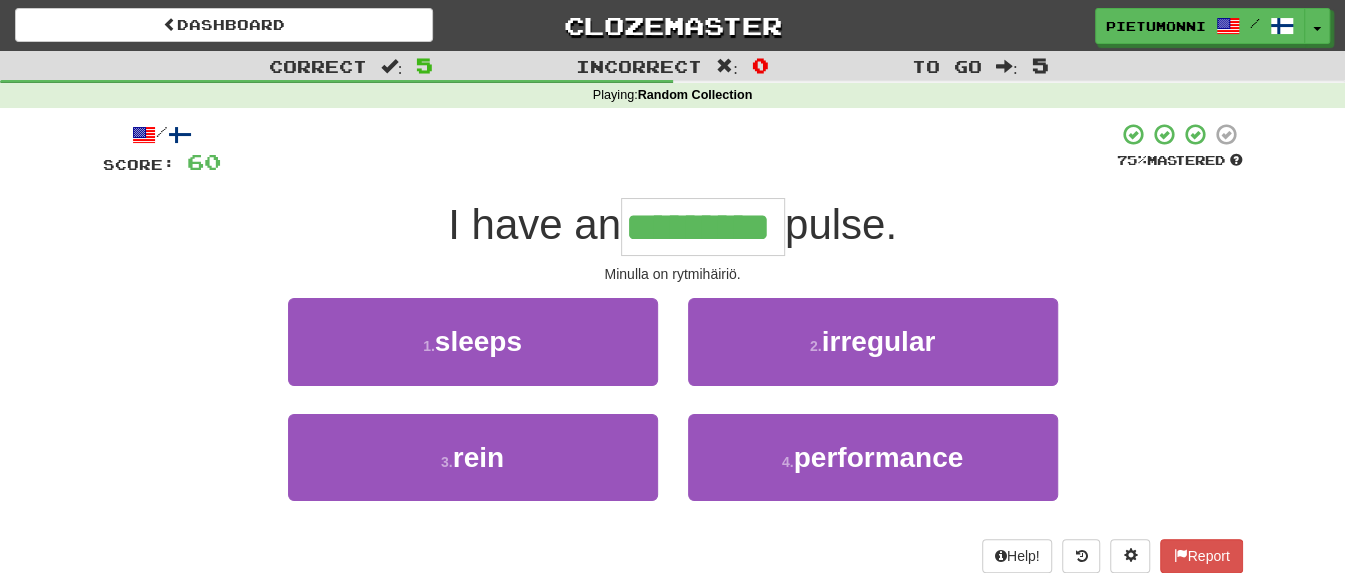 type on "*********" 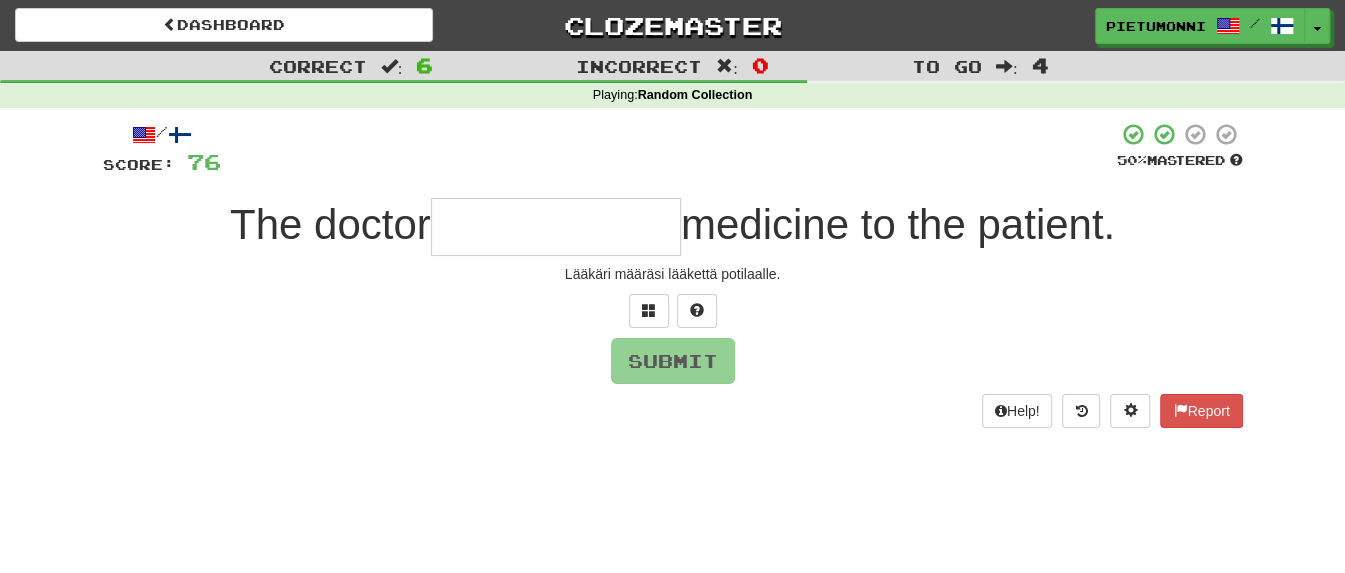 type on "*" 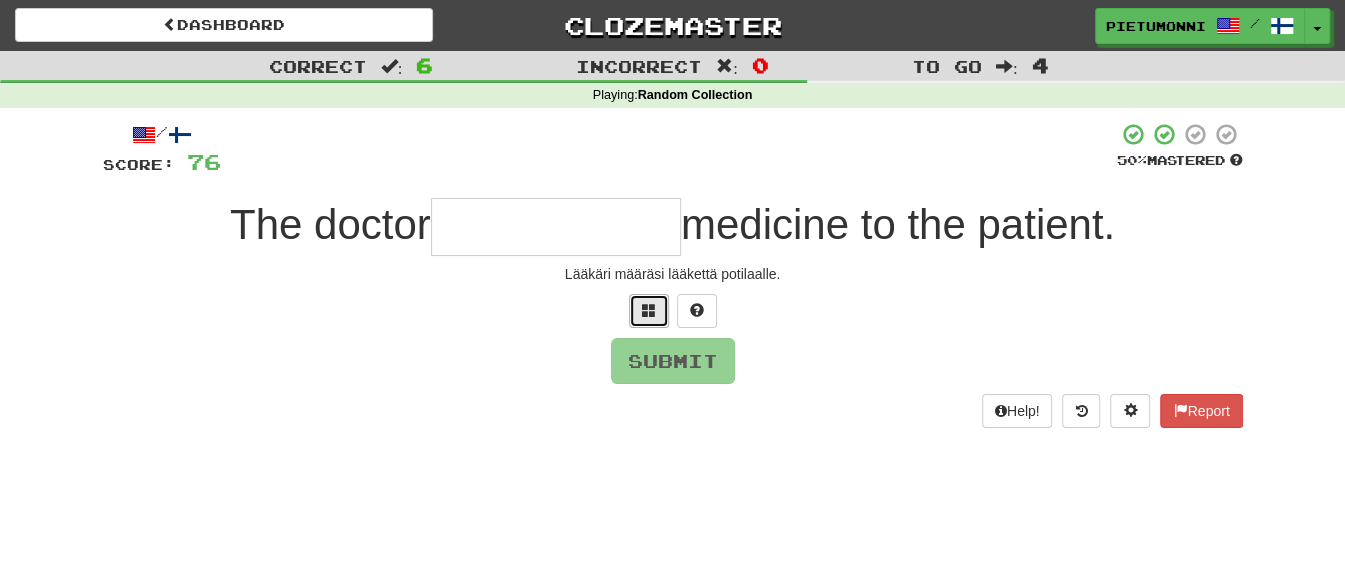 click at bounding box center [649, 311] 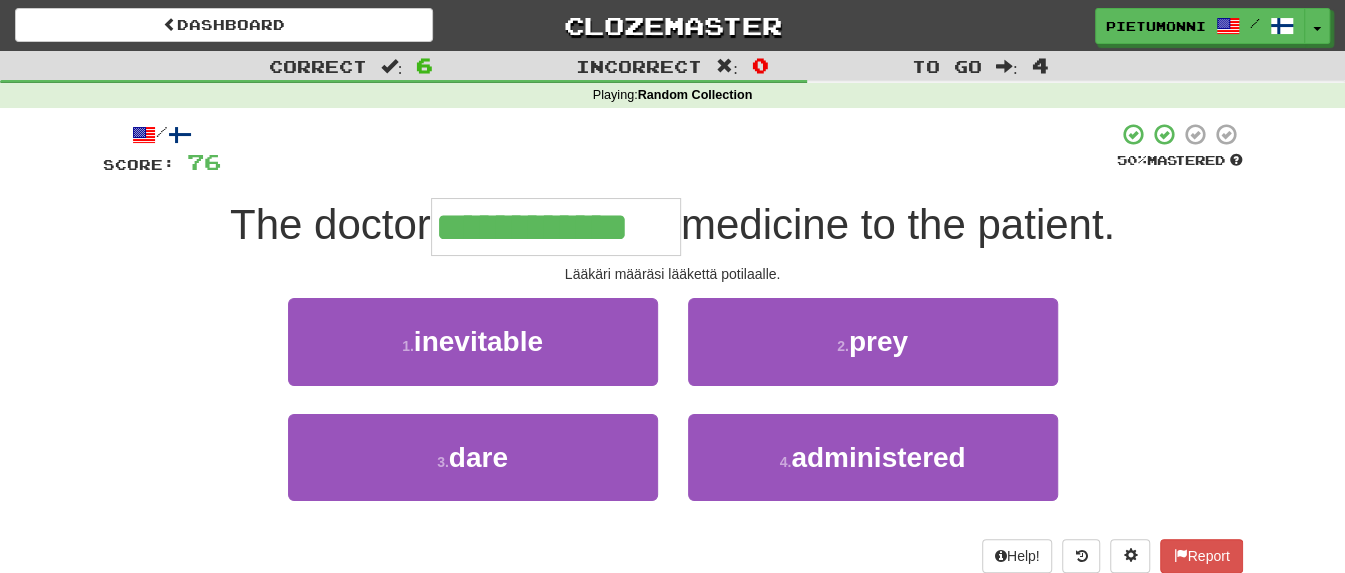 type on "**********" 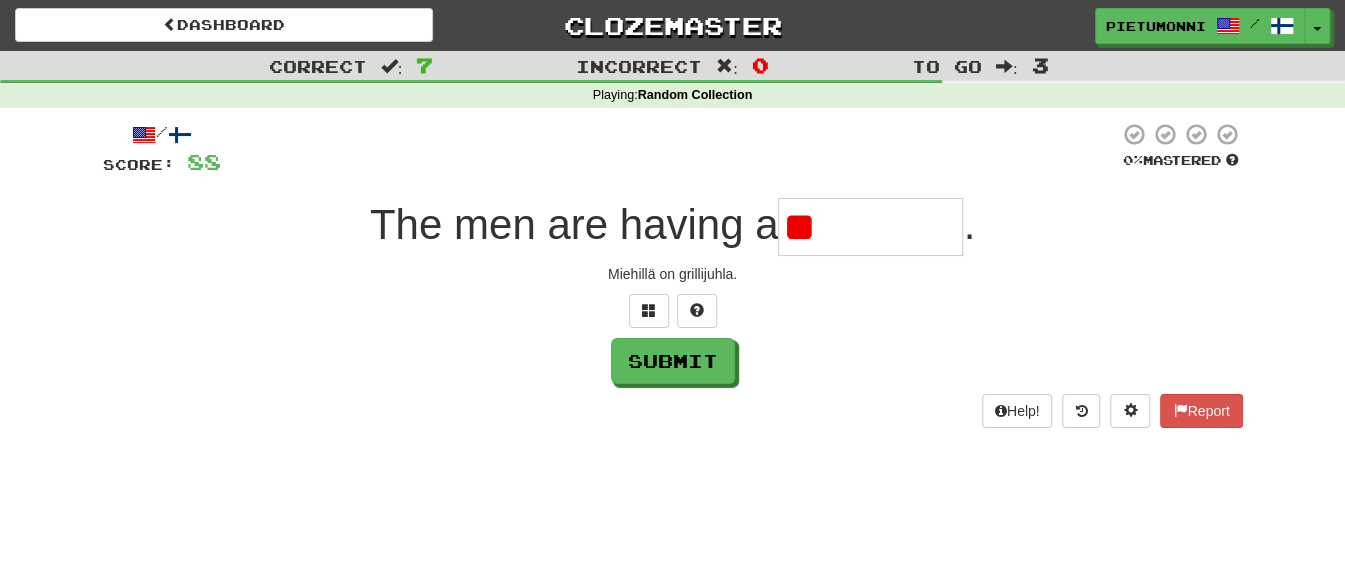 type on "*" 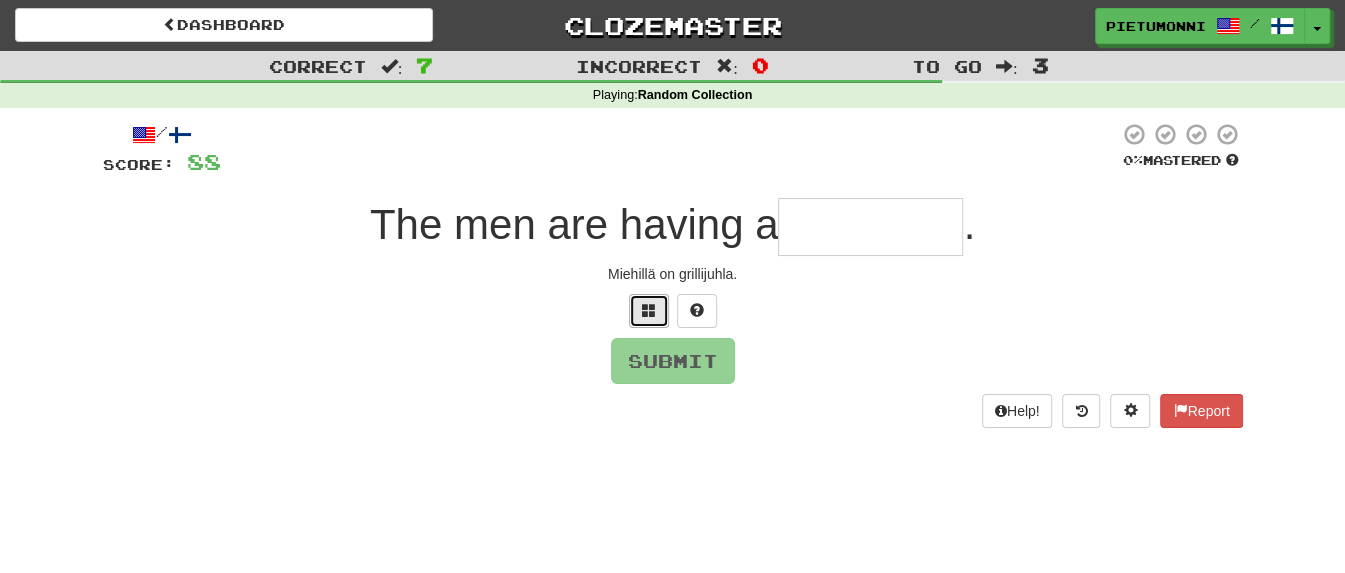 click at bounding box center (649, 310) 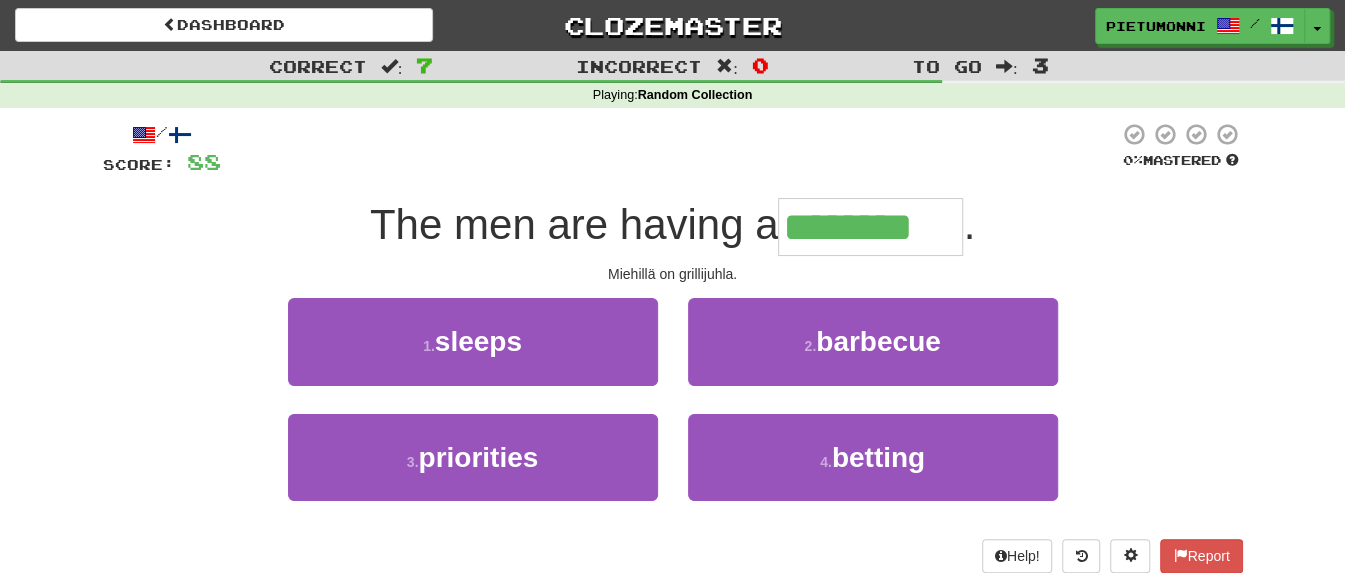 type on "********" 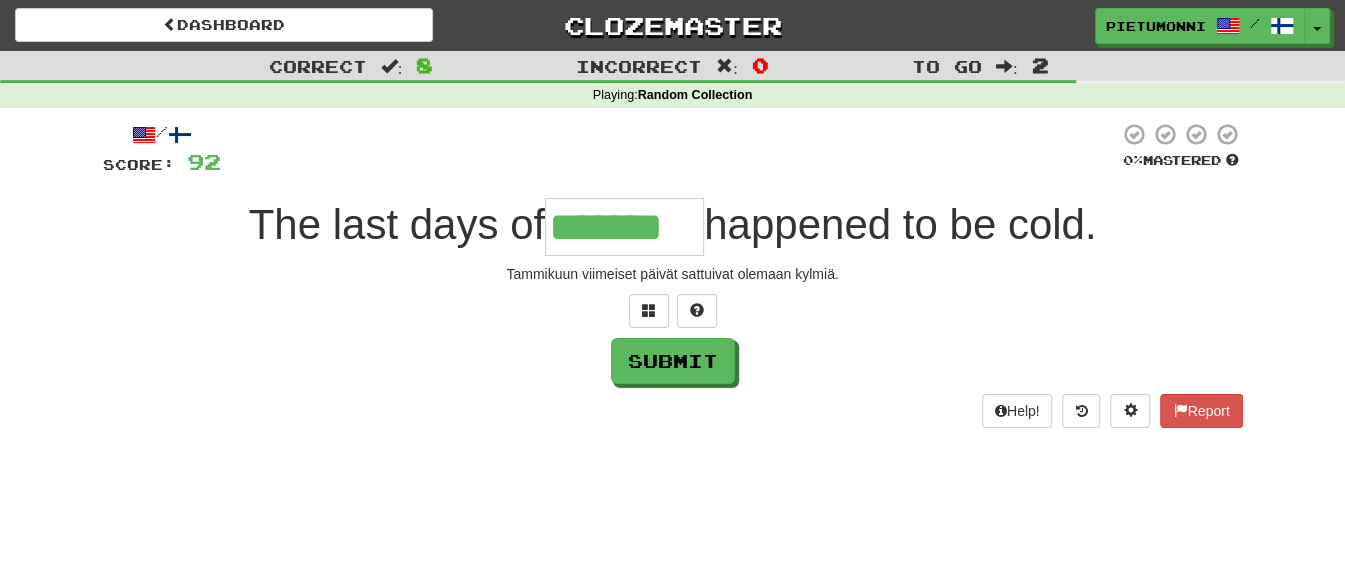 type on "*******" 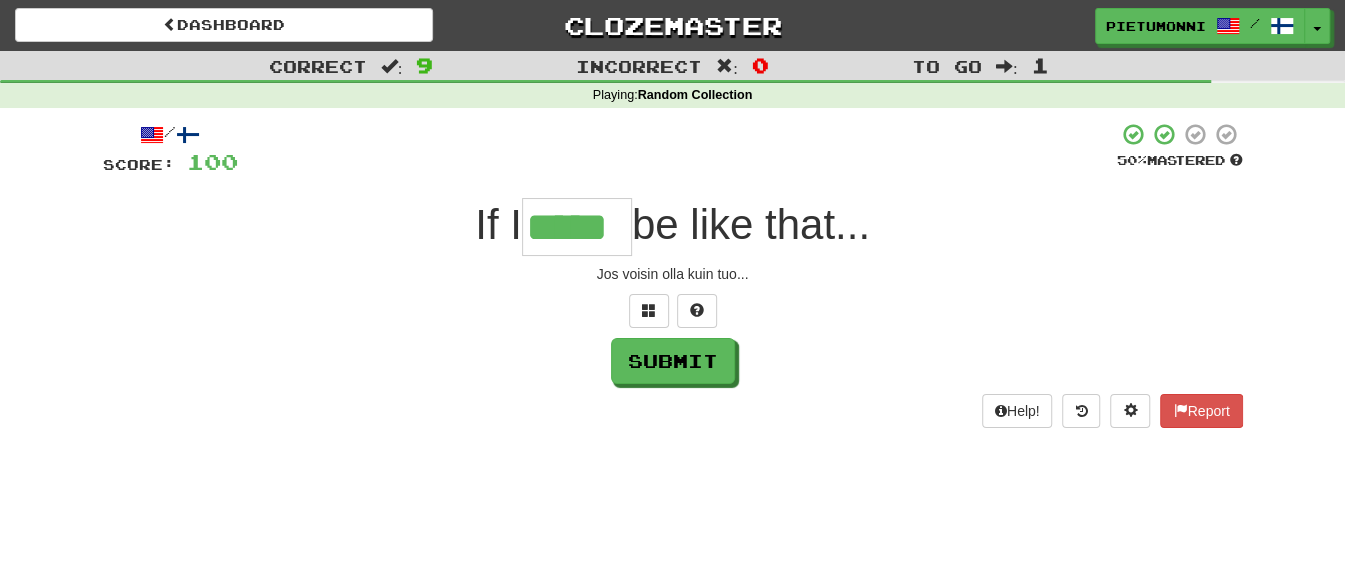 type on "*****" 